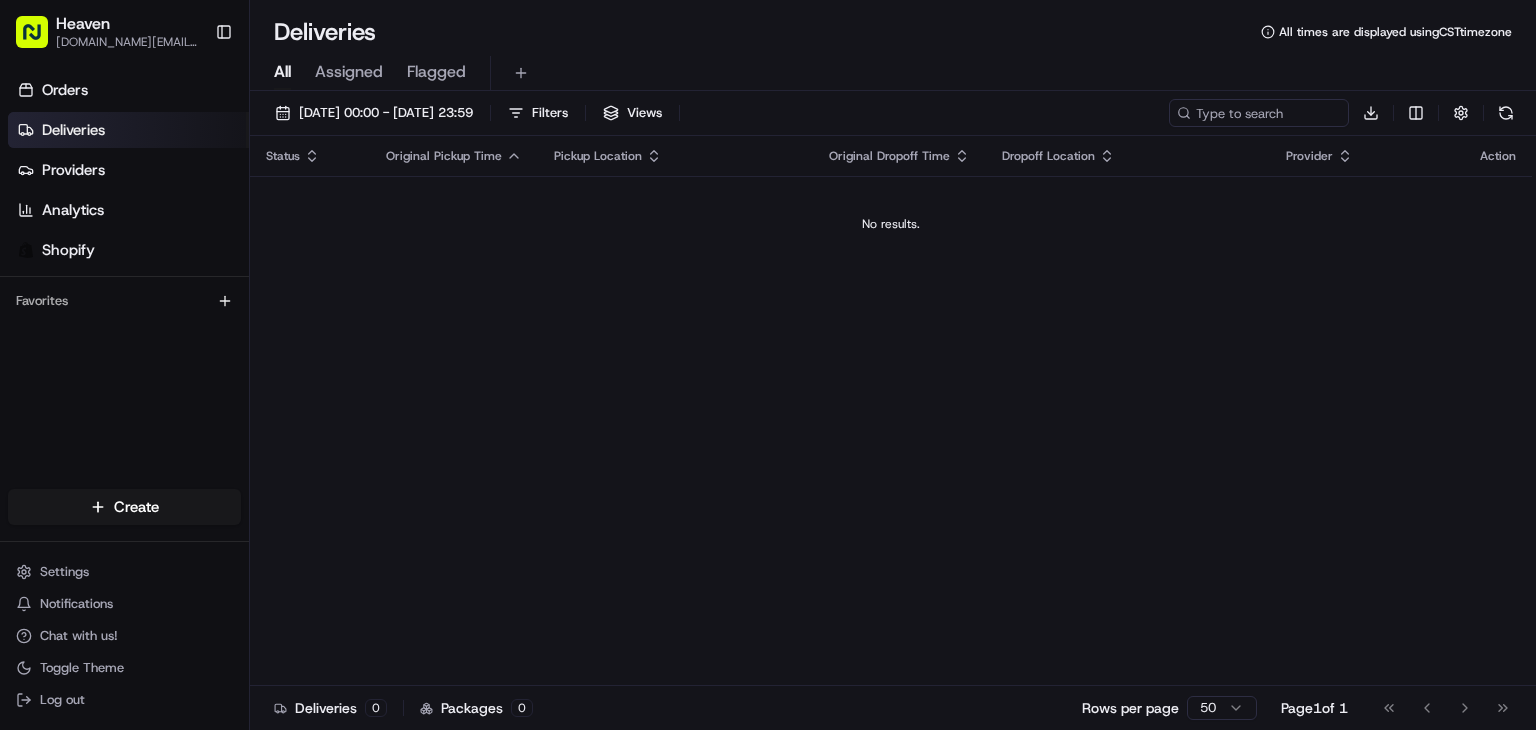scroll, scrollTop: 0, scrollLeft: 0, axis: both 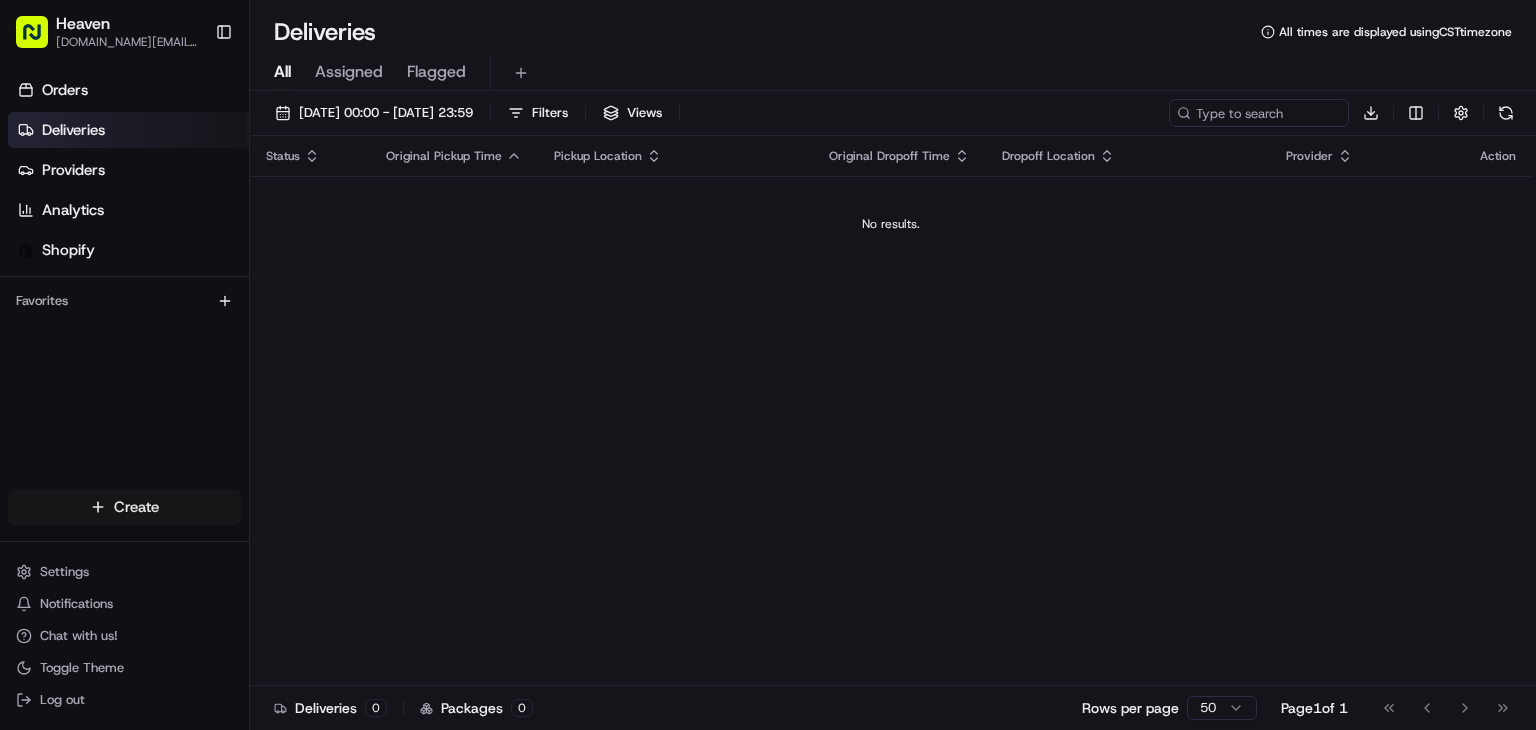 click on "Heaven [DOMAIN_NAME][EMAIL_ADDRESS][DOMAIN_NAME] Toggle Sidebar Orders Deliveries Providers Analytics Shopify Favorites Main Menu Members & Organization Organization Users Roles Preferences Customization Tracking Orchestration Automations Dispatch Strategy Locations Pickup Locations Dropoff Locations Billing Billing Refund Requests Integrations Notification Triggers Webhooks API Keys Request Logs Create Settings Notifications Chat with us! Toggle Theme Log out Deliveries All times are displayed using  CST  timezone All Assigned Flagged [DATE] 00:00 - [DATE] 23:59 Filters Views Download Status Original Pickup Time Pickup Location Original Dropoff Time Dropoff Location Provider Action No results. Deliveries 0 Packages 0 Rows per page 50 Page  1  of   1 Go to first page Go to previous page Go to next page Go to last page
Create Create" at bounding box center (768, 365) 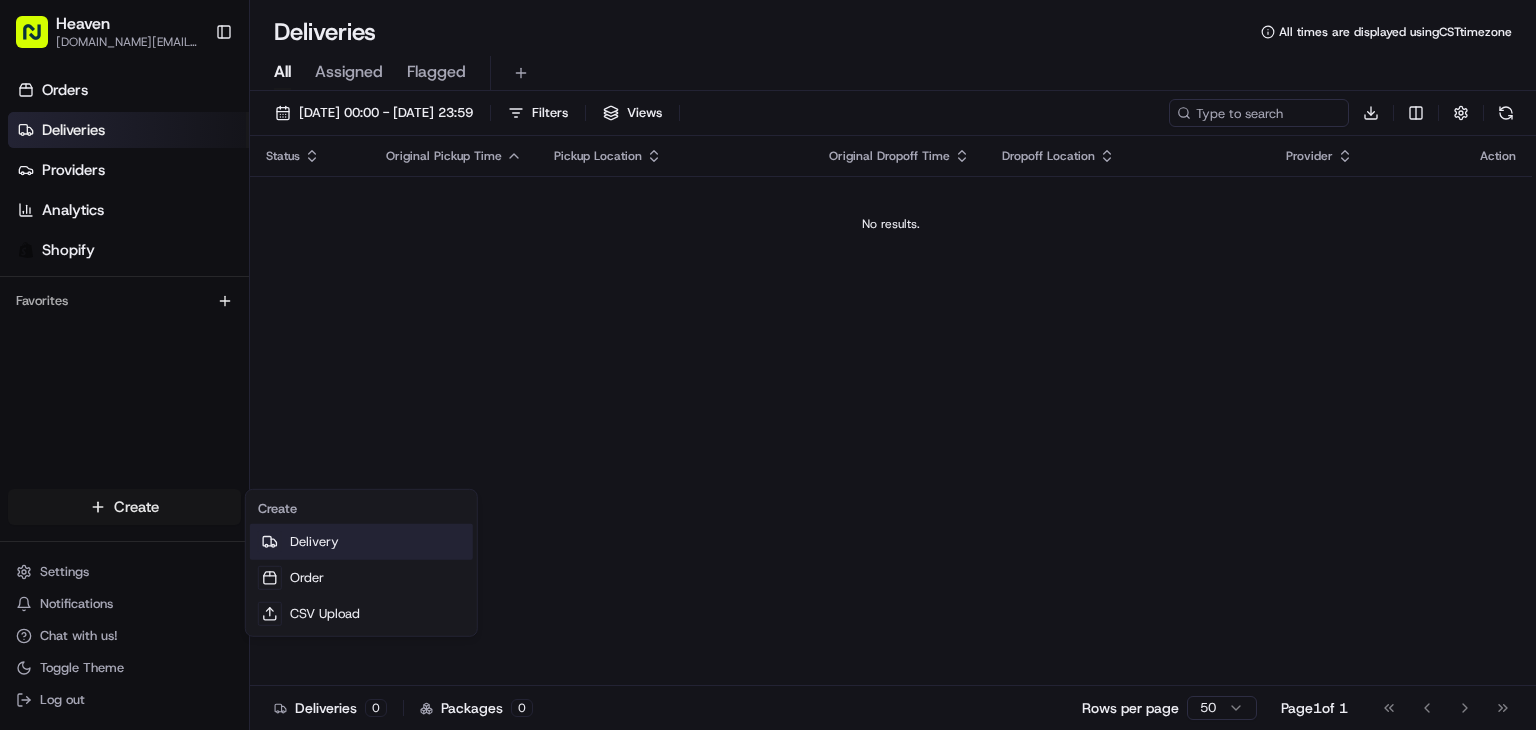 click on "Delivery" at bounding box center (361, 542) 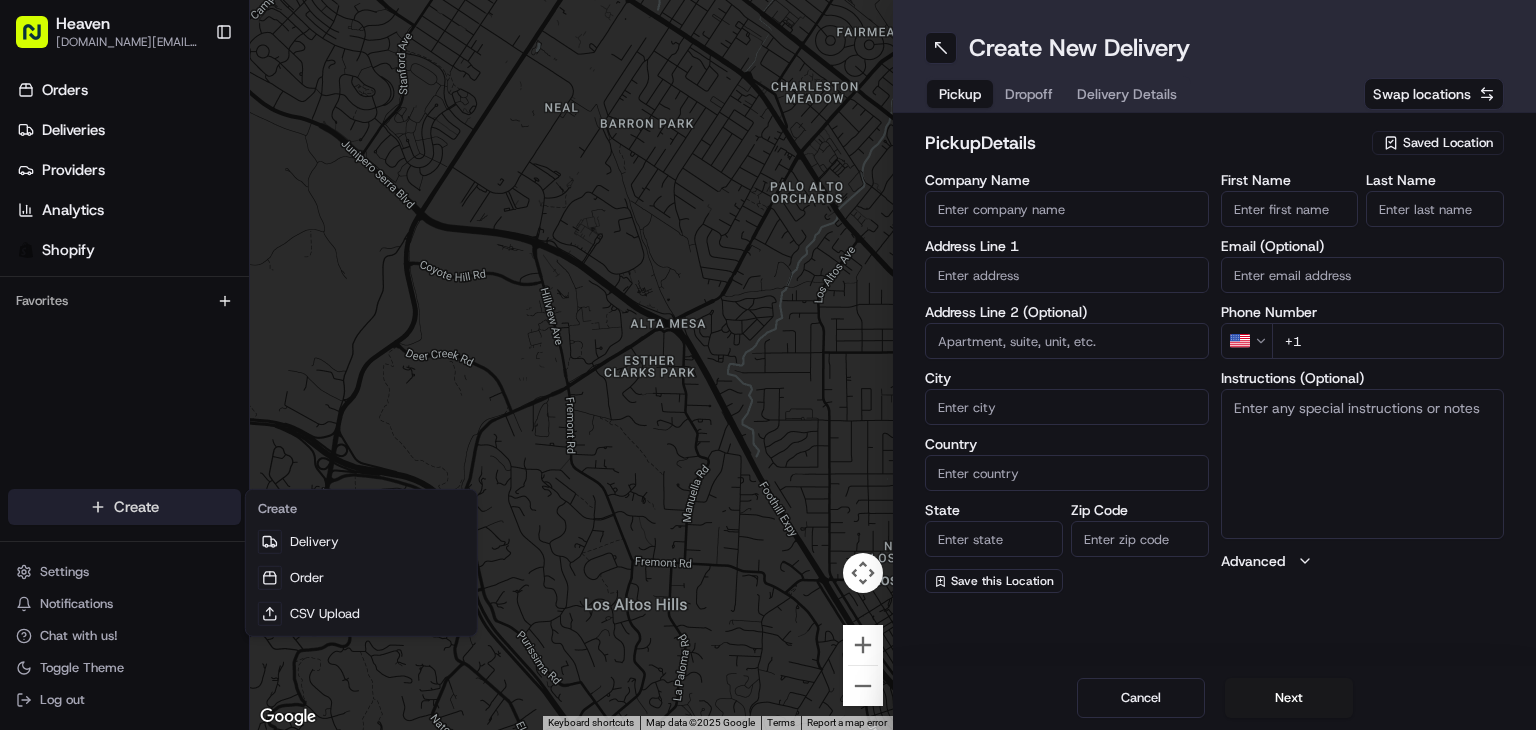 click on "Heaven das.hkov.inc@gmail.com Toggle Sidebar Orders Deliveries Providers Analytics Shopify Favorites Main Menu Members & Organization Organization Users Roles Preferences Customization Tracking Orchestration Automations Dispatch Strategy Locations Pickup Locations Dropoff Locations Billing Billing Refund Requests Integrations Notification Triggers Webhooks API Keys Request Logs Create Settings Notifications Chat with us! Toggle Theme Log out ← Move left → Move right ↑ Move up ↓ Move down + Zoom in - Zoom out Home Jump left by 75% End Jump right by 75% Page Up Jump up by 75% Page Down Jump down by 75% To navigate, press the arrow keys. Keyboard shortcuts Map Data Map data ©2025 Google Map data ©2025 Google 500 m  Click to toggle between metric and imperial units Terms Report a map error Create New Delivery Pickup Dropoff Delivery Details Swap locations pickup  Details Saved Location Company Name Address Line 1 Address Line 2 (Optional) City Country State Zip Code Save this Location" at bounding box center (768, 365) 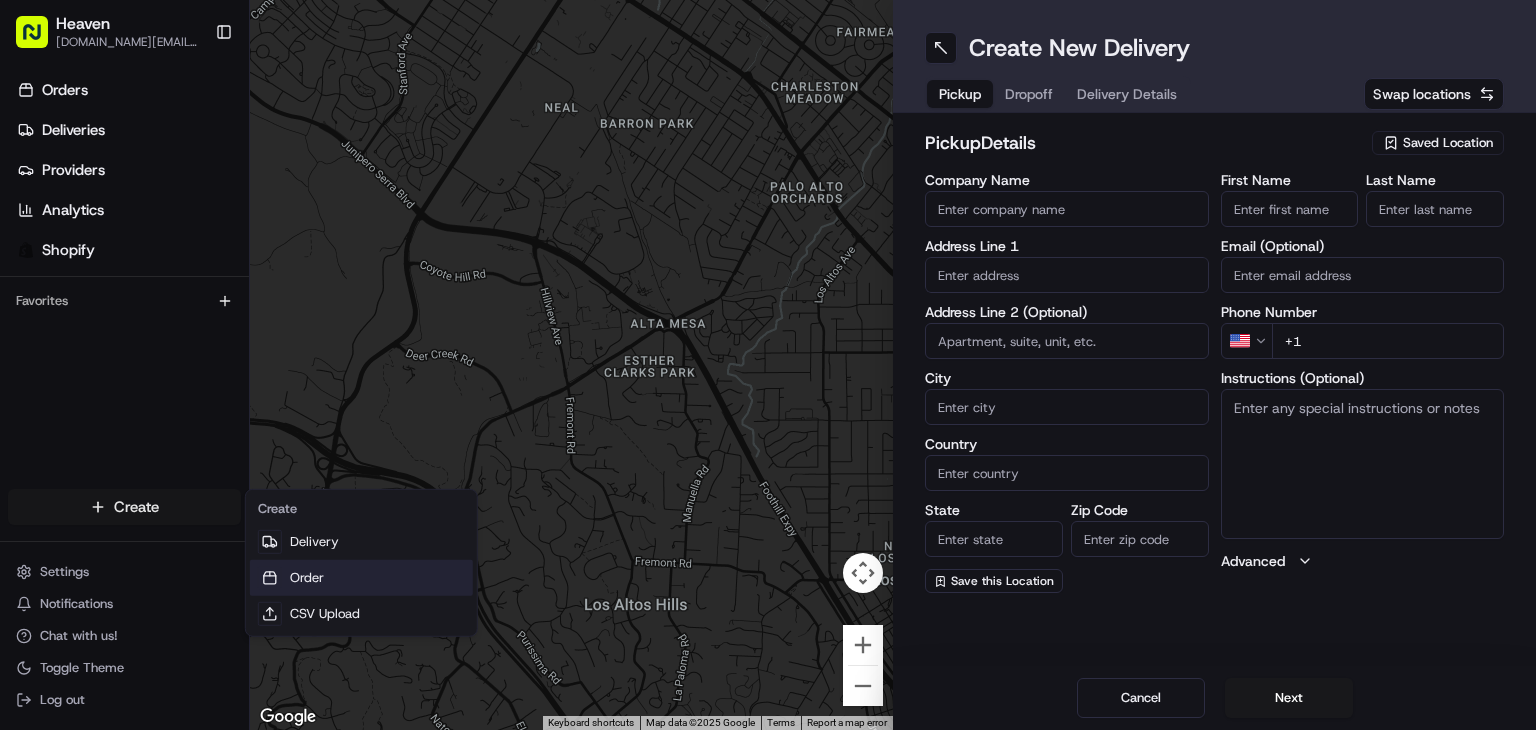 click on "Order" at bounding box center [361, 578] 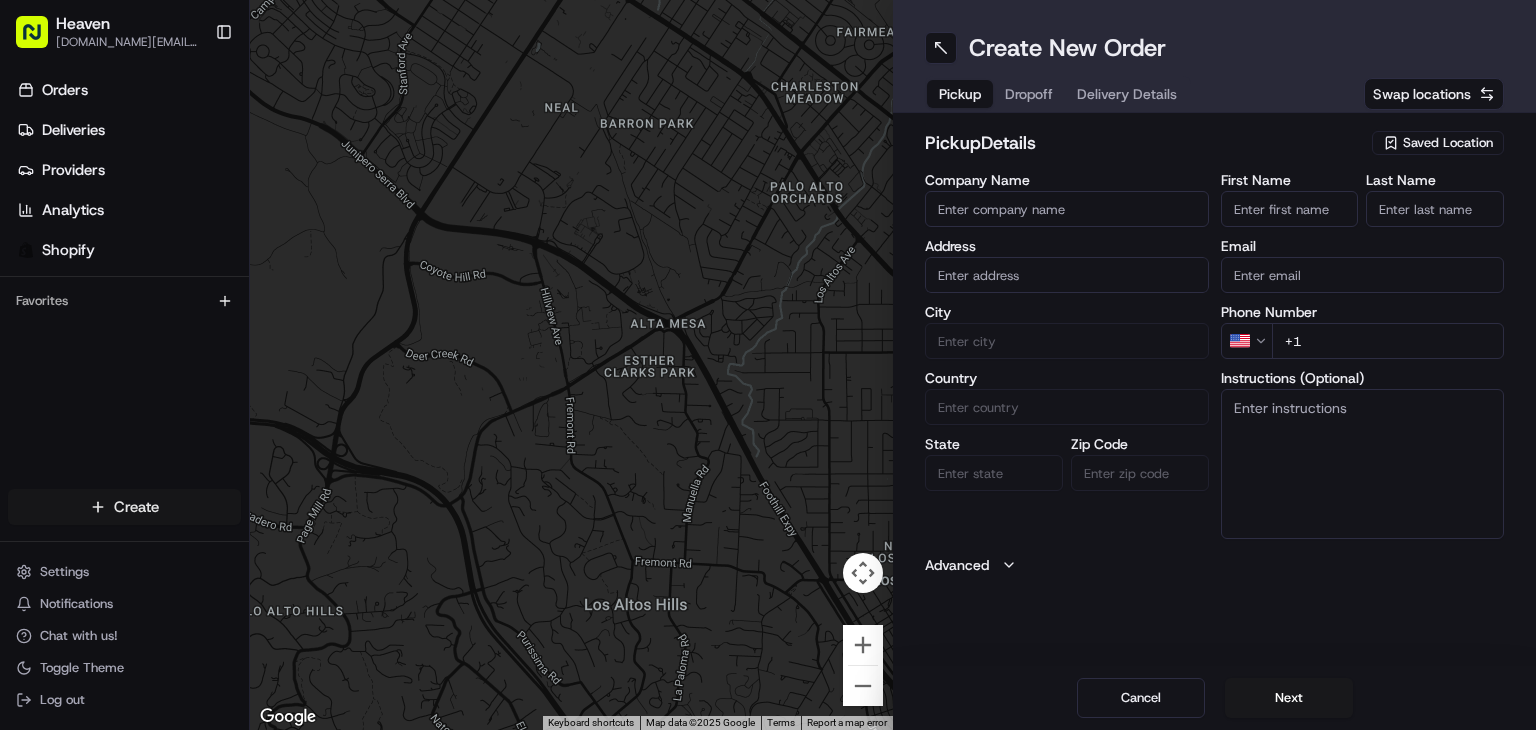 click on "Heaven das.hkov.inc@gmail.com Toggle Sidebar Orders Deliveries Providers Analytics Shopify Favorites Main Menu Members & Organization Organization Users Roles Preferences Customization Tracking Orchestration Automations Dispatch Strategy Locations Pickup Locations Dropoff Locations Billing Billing Refund Requests Integrations Notification Triggers Webhooks API Keys Request Logs Create Settings Notifications Chat with us! Toggle Theme Log out ← Move left → Move right ↑ Move up ↓ Move down + Zoom in - Zoom out Home Jump left by 75% End Jump right by 75% Page Up Jump up by 75% Page Down Jump down by 75% To navigate, press the arrow keys. Keyboard shortcuts Map Data Map data ©2025 Google Map data ©2025 Google 500 m  Click to toggle between metric and imperial units Terms Report a map error Create New Order Pickup Dropoff Delivery Details Swap locations pickup  Details Saved Location Company Name Address City Country State Zip Code First Name Last Name Email Phone Number US +1 Advanced" at bounding box center [768, 365] 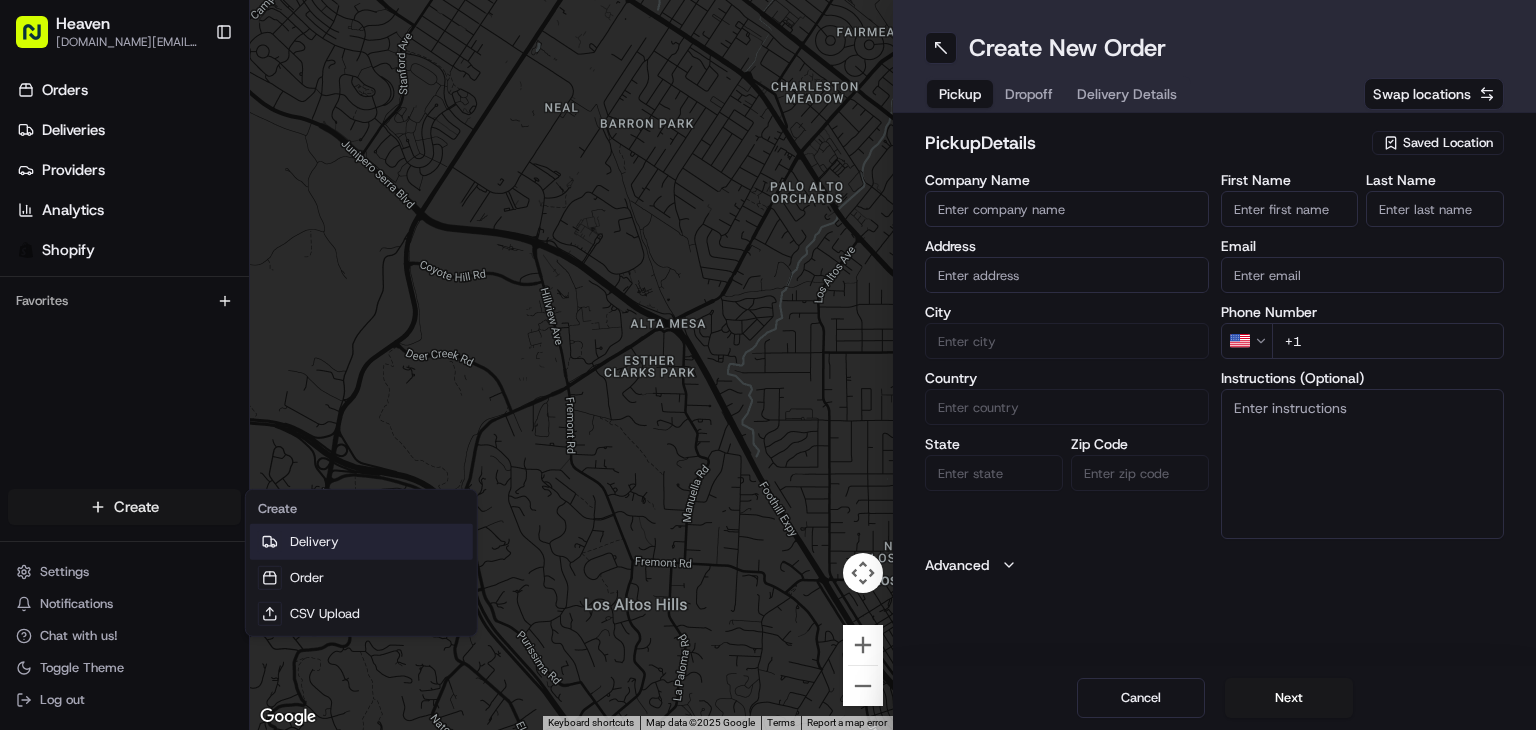 click on "Delivery" at bounding box center [361, 542] 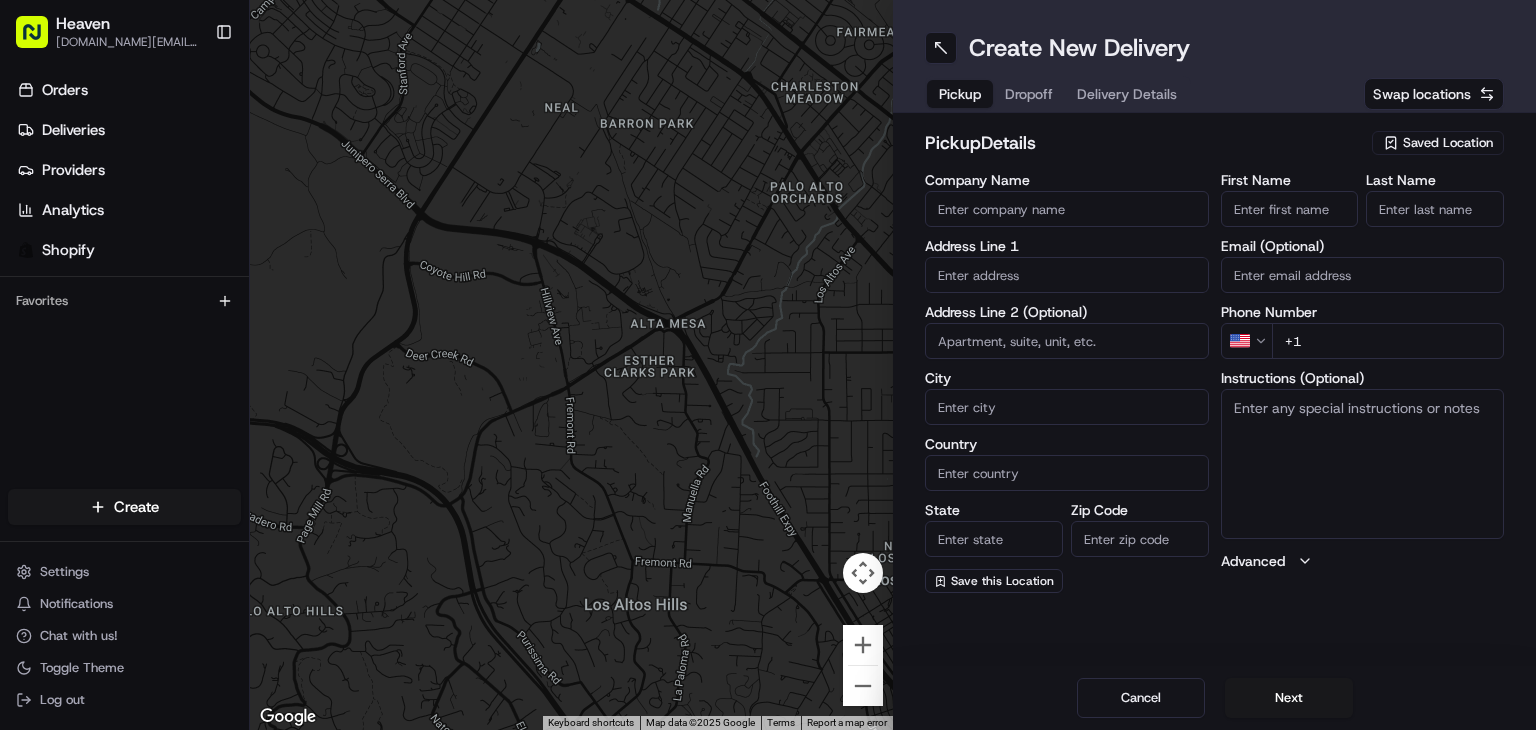 click on "Saved Location" at bounding box center (1448, 143) 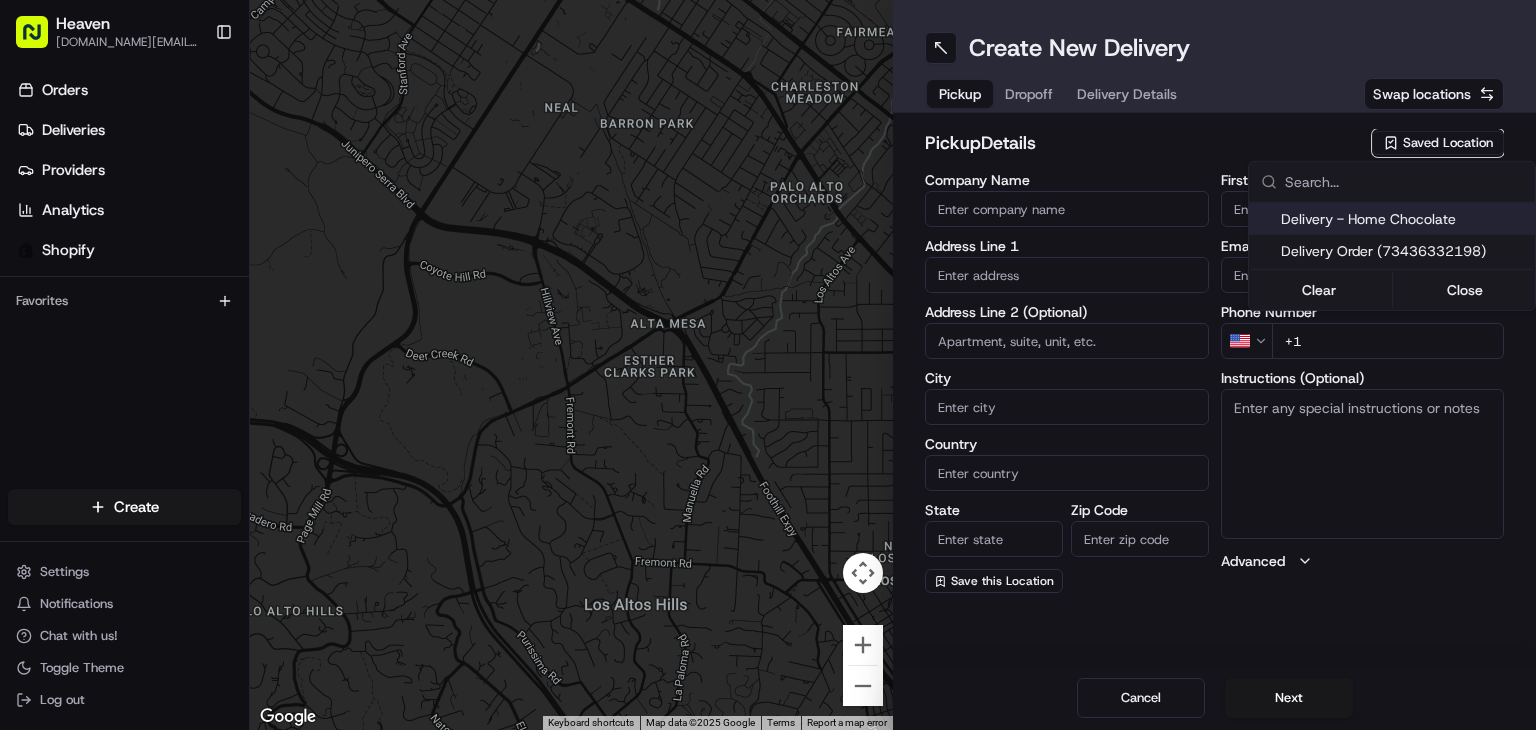 click on "Delivery - Home Chocolate" at bounding box center [1404, 219] 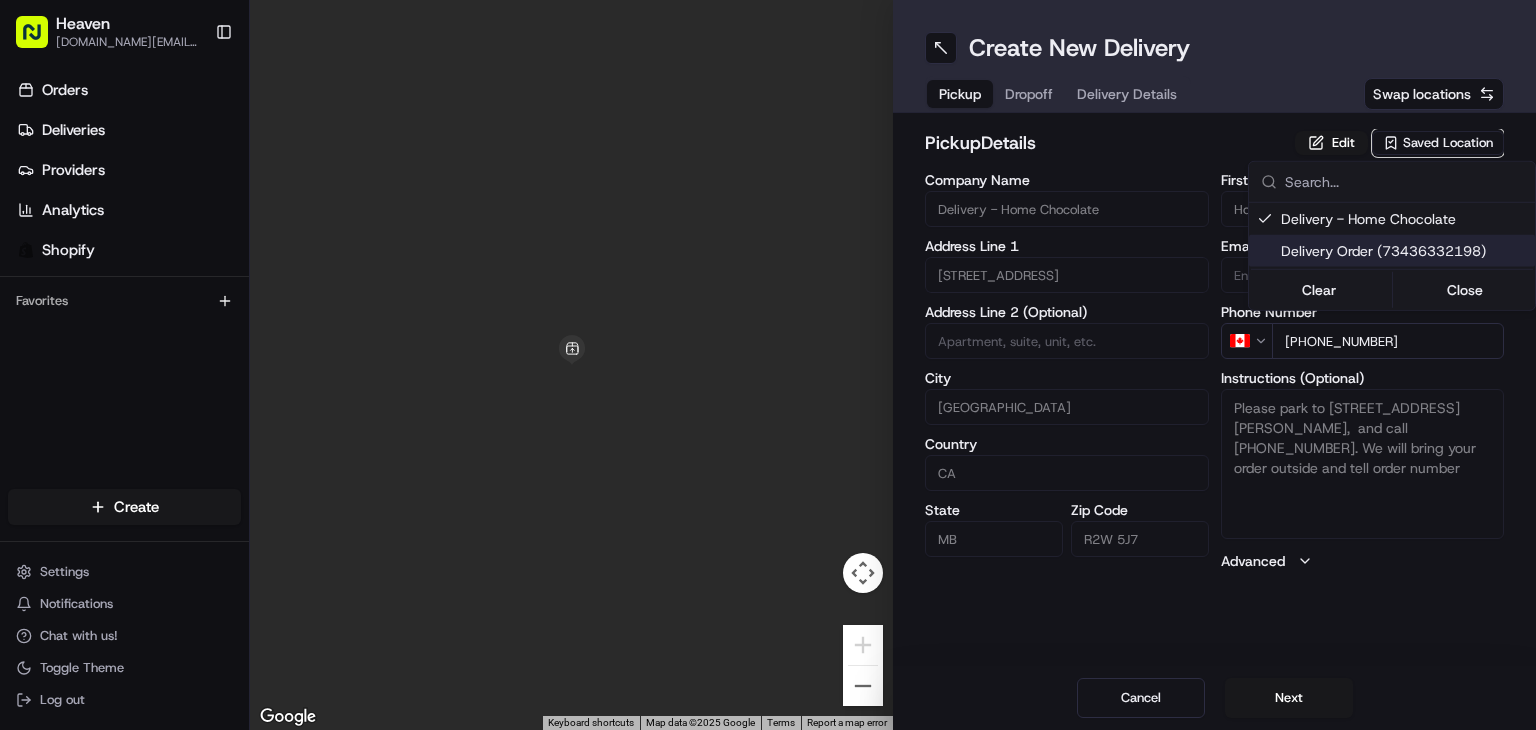 click on "Heaven das.hkov.inc@gmail.com Toggle Sidebar Orders Deliveries Providers Analytics Shopify Favorites Main Menu Members & Organization Organization Users Roles Preferences Customization Tracking Orchestration Automations Dispatch Strategy Locations Pickup Locations Dropoff Locations Billing Billing Refund Requests Integrations Notification Triggers Webhooks API Keys Request Logs Create Settings Notifications Chat with us! Toggle Theme Log out ← Move left → Move right ↑ Move up ↓ Move down + Zoom in - Zoom out Home Jump left by 75% End Jump right by 75% Page Up Jump up by 75% Page Down Jump down by 75% To navigate, press the arrow keys. Keyboard shortcuts Map Data Map data ©2025 Google Map data ©2025 Google 1 m  Click to toggle between metric and imperial units Terms Report a map error Create New Delivery Pickup Dropoff Delivery Details Swap locations pickup  Details  Edit Saved Location Company Name Delivery - Home Chocolate Address Line 1 114 McGregor St Address Line 2 (Optional) CA" at bounding box center [768, 365] 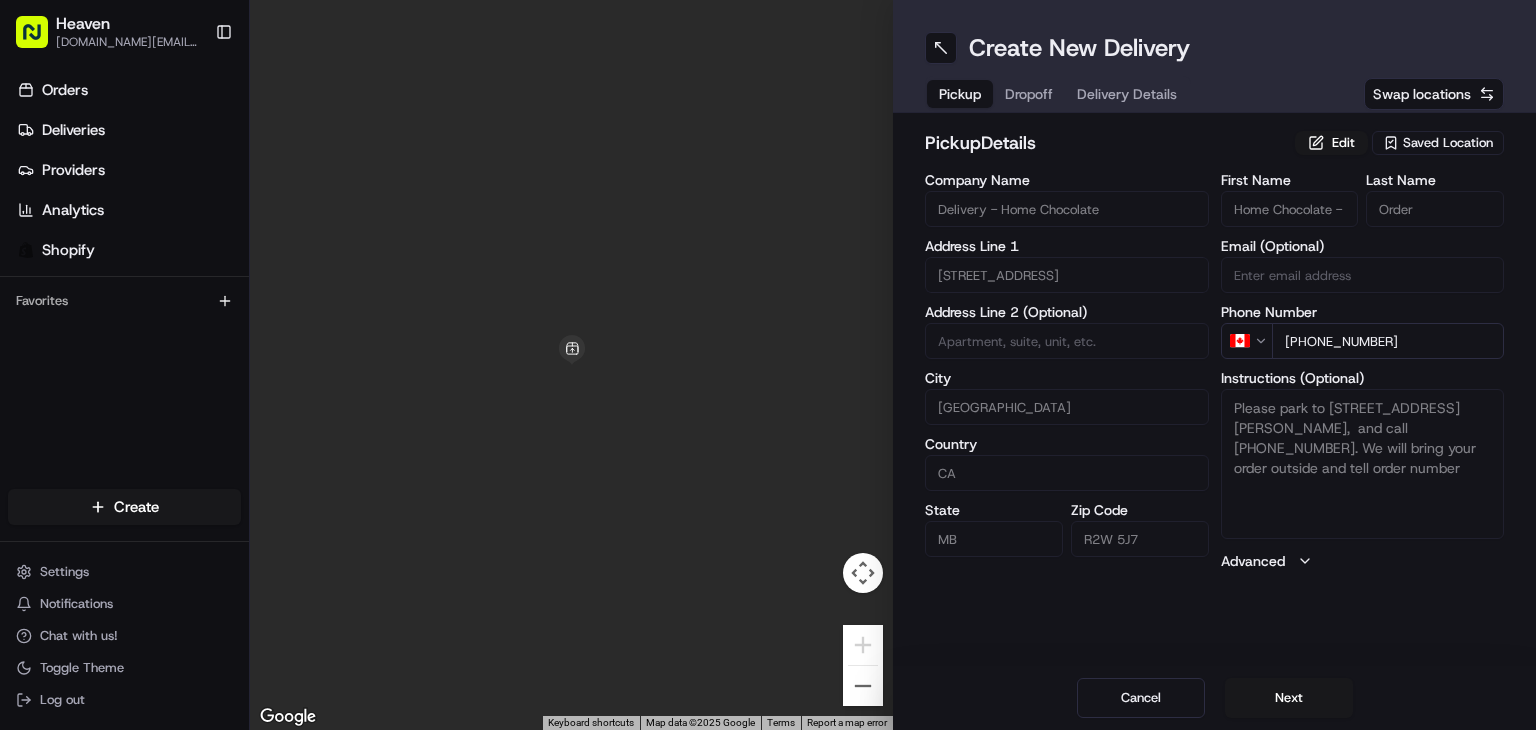 click on "Next" at bounding box center [1289, 698] 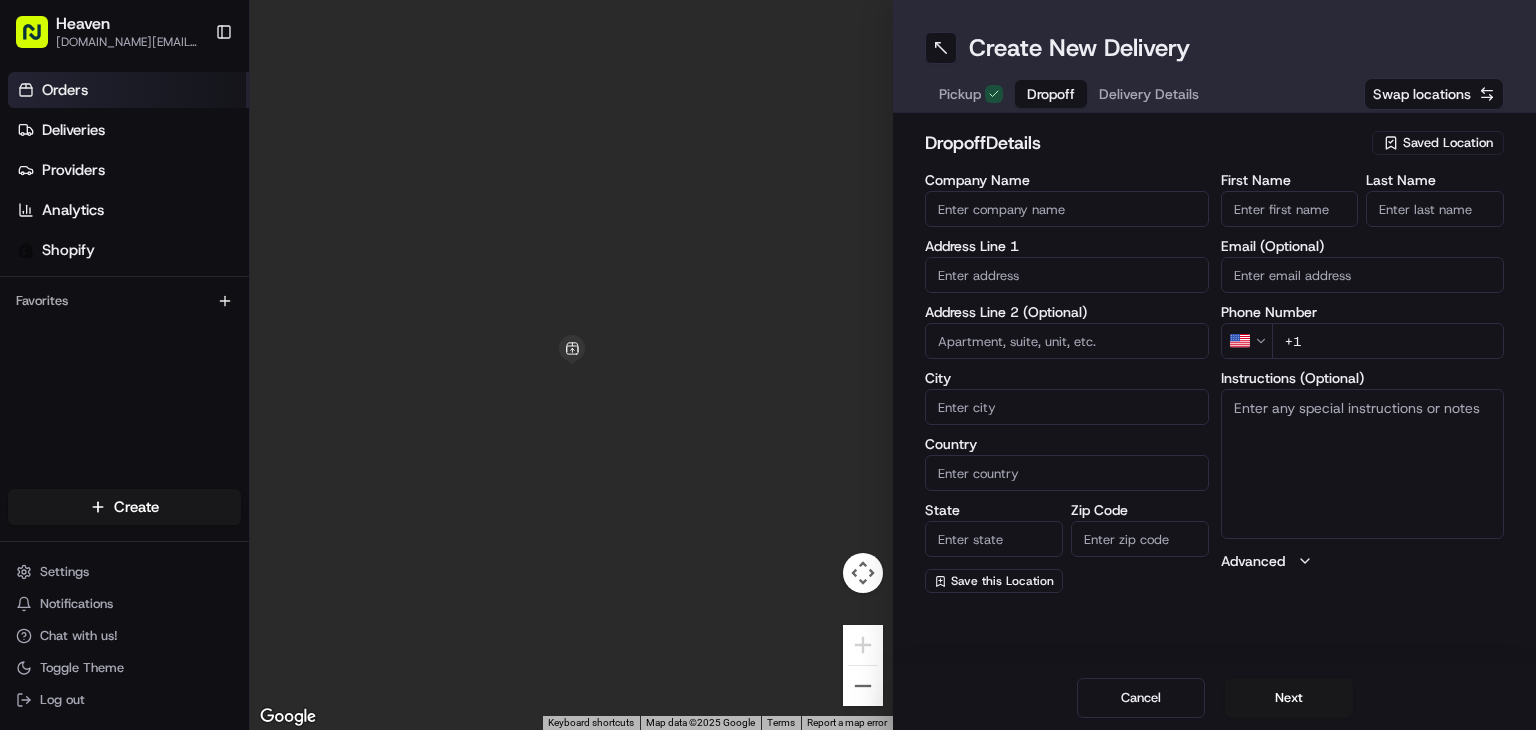 click on "Orders" at bounding box center (128, 90) 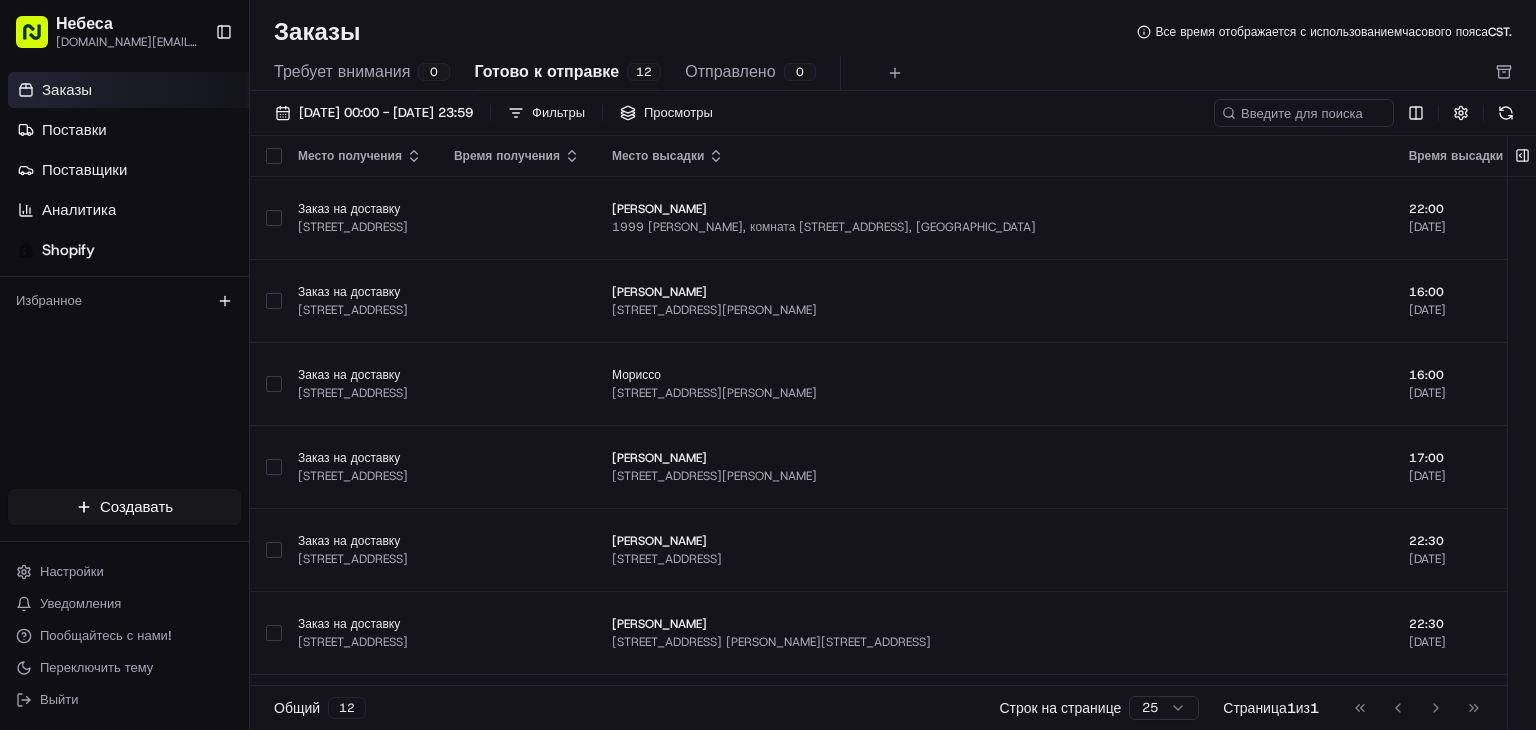 click on "Заказы Все время отображается с использованием  часового пояса  CST." at bounding box center (893, 32) 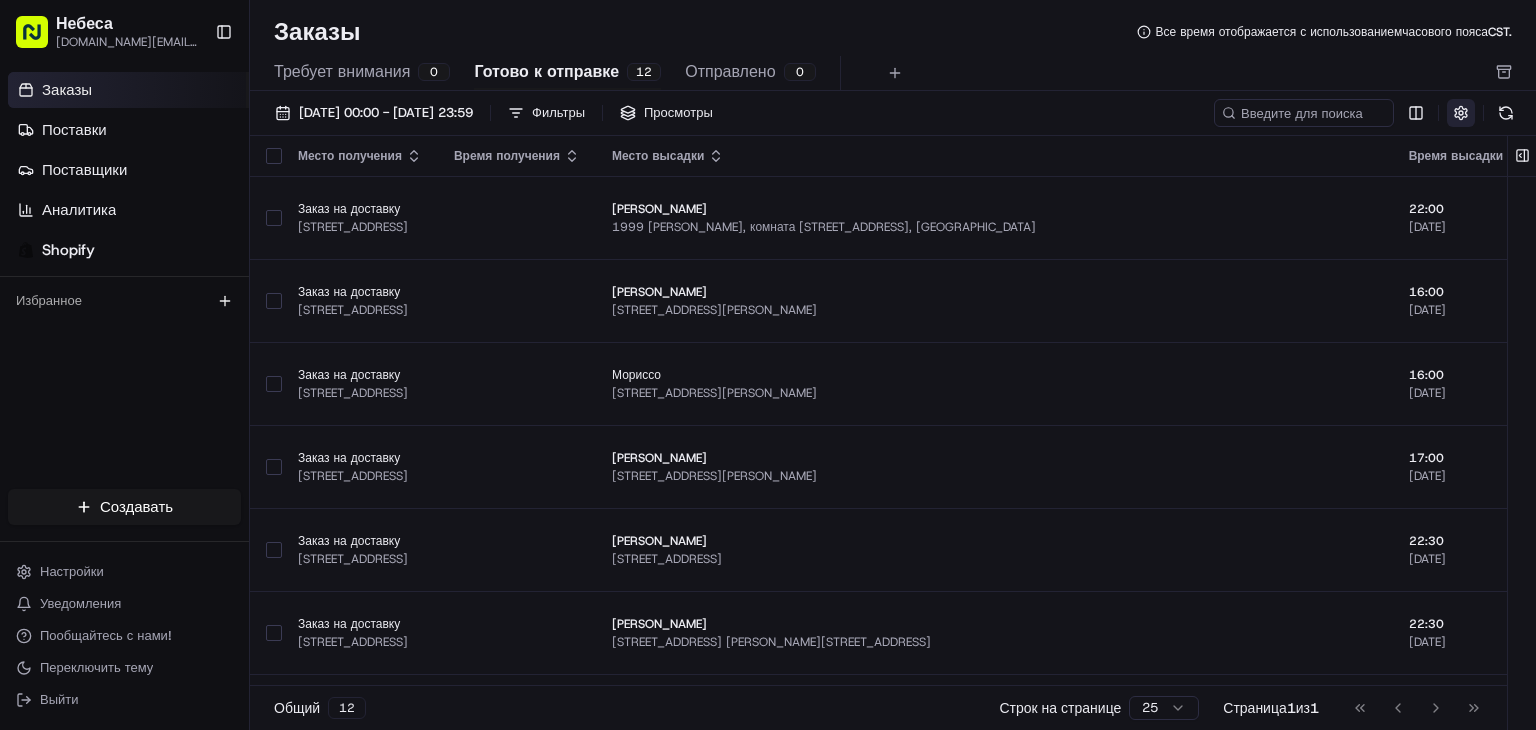 click at bounding box center [1461, 113] 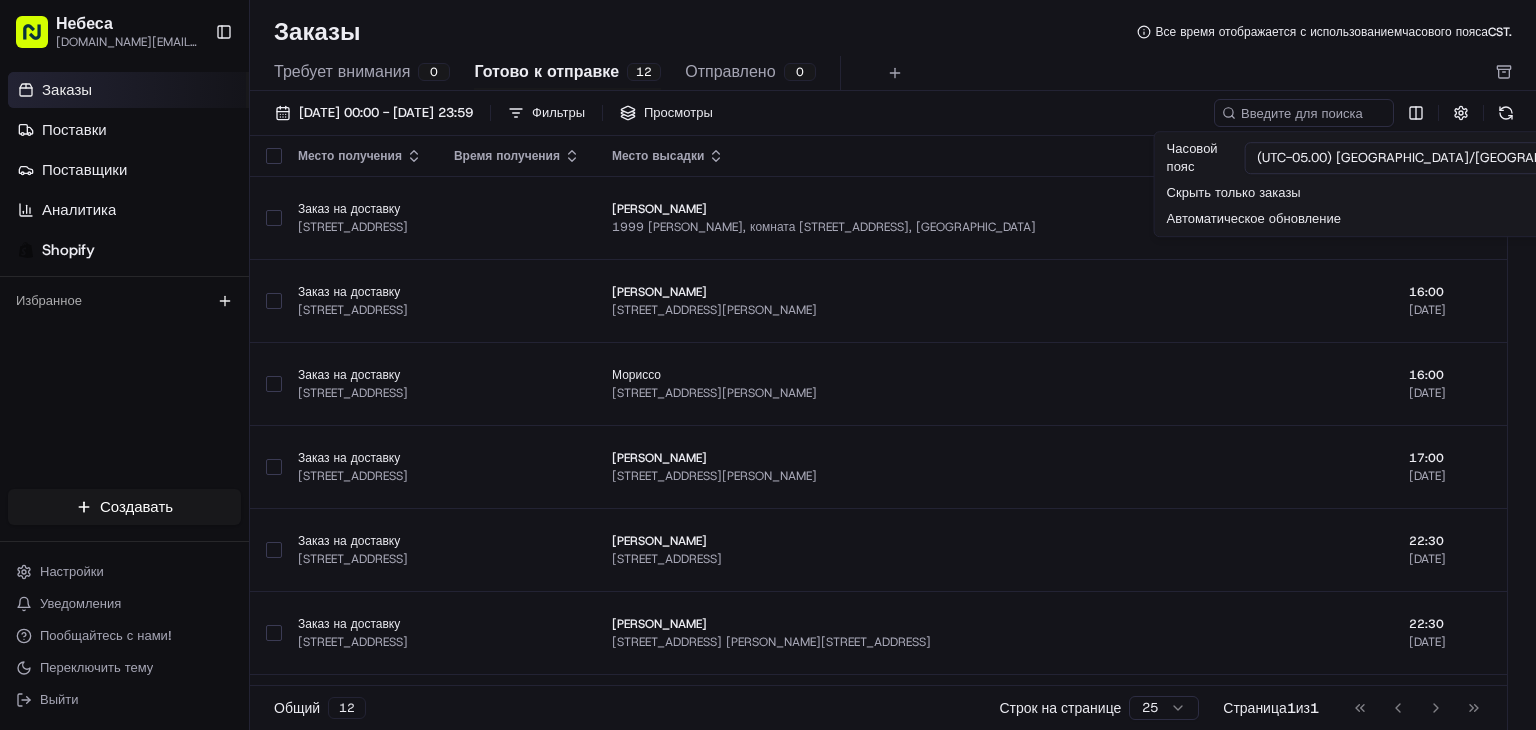 click on "Требует внимания 0 Готово к отправке 12 Отправлено 0" at bounding box center (879, 73) 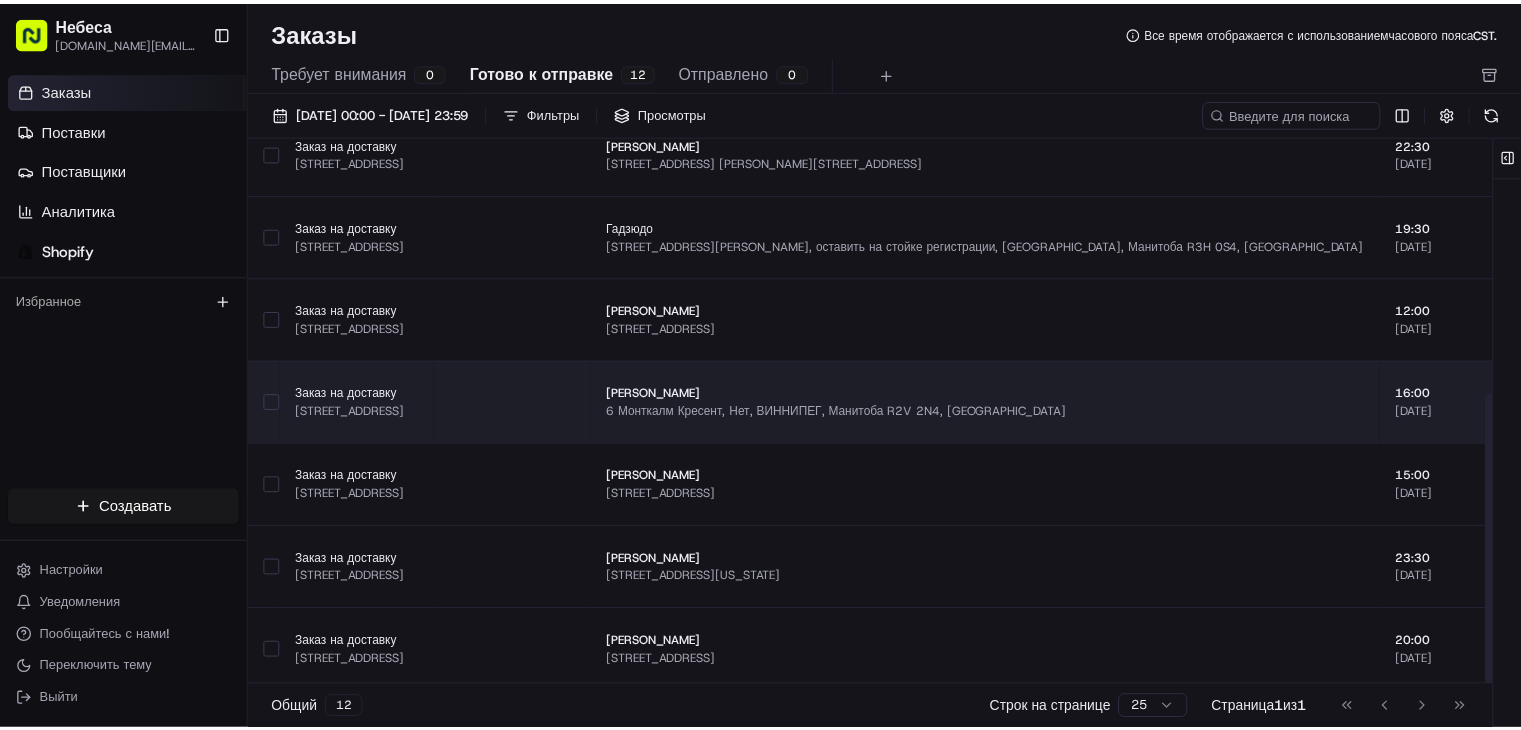scroll, scrollTop: 483, scrollLeft: 0, axis: vertical 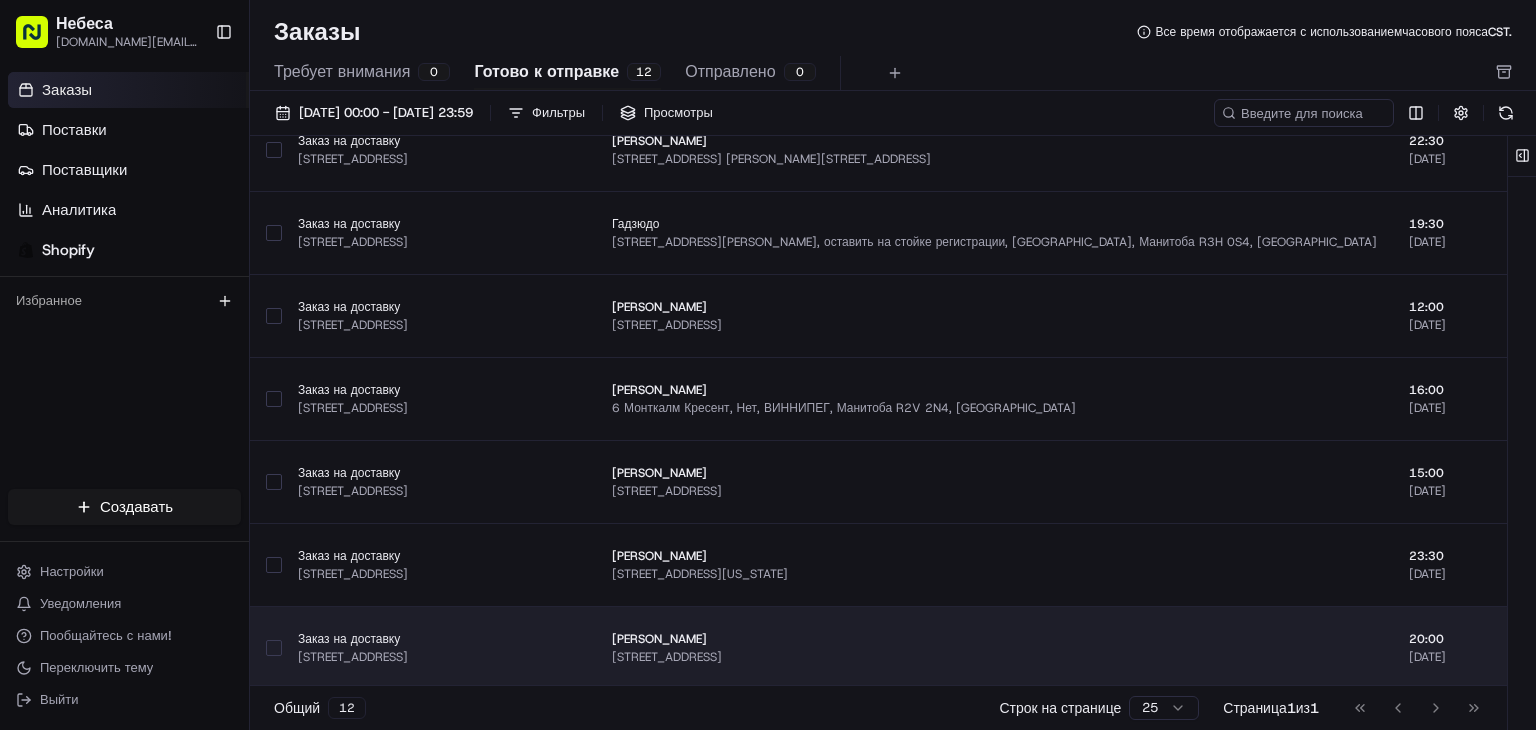 drag, startPoint x: 1271, startPoint y: 597, endPoint x: 1155, endPoint y: 624, distance: 119.1008 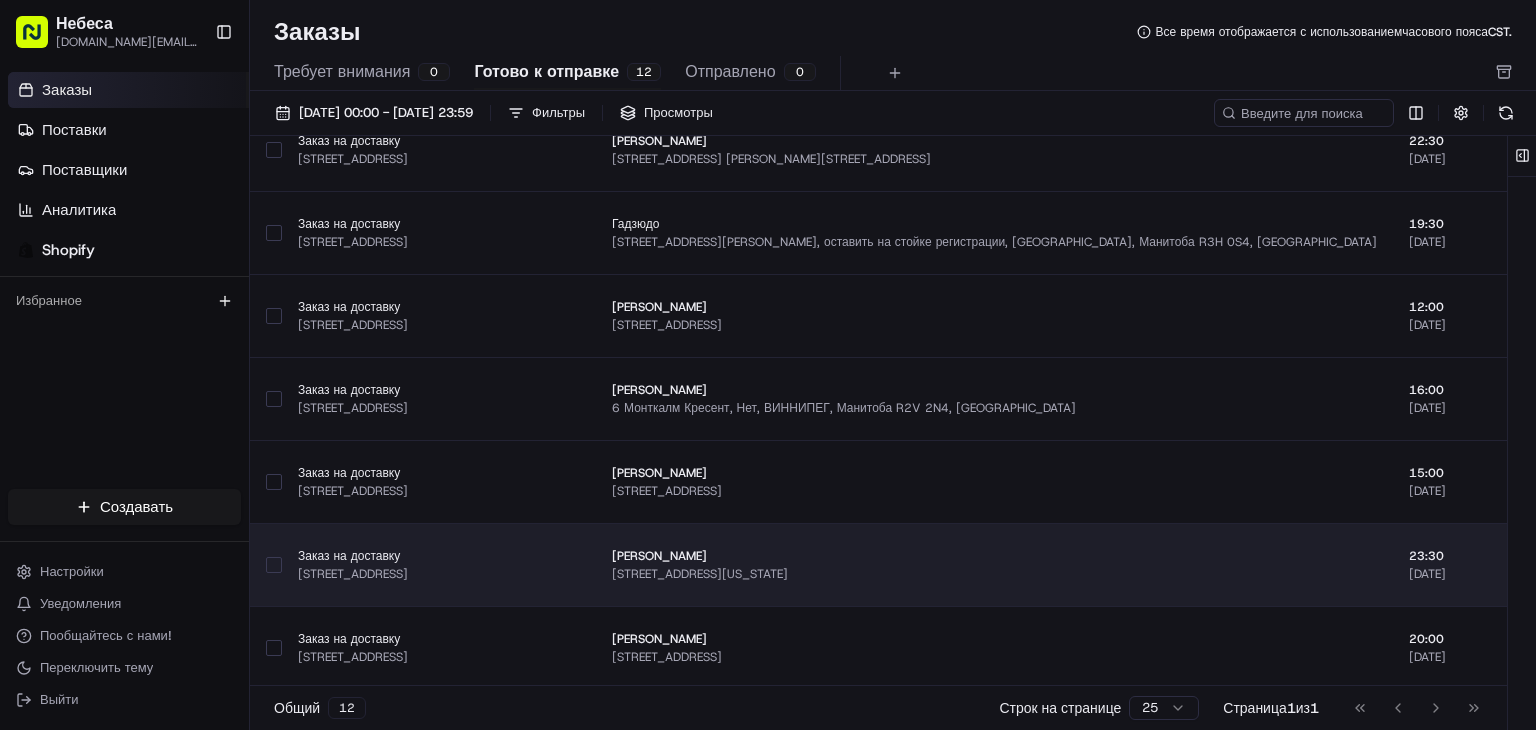 click at bounding box center (517, 564) 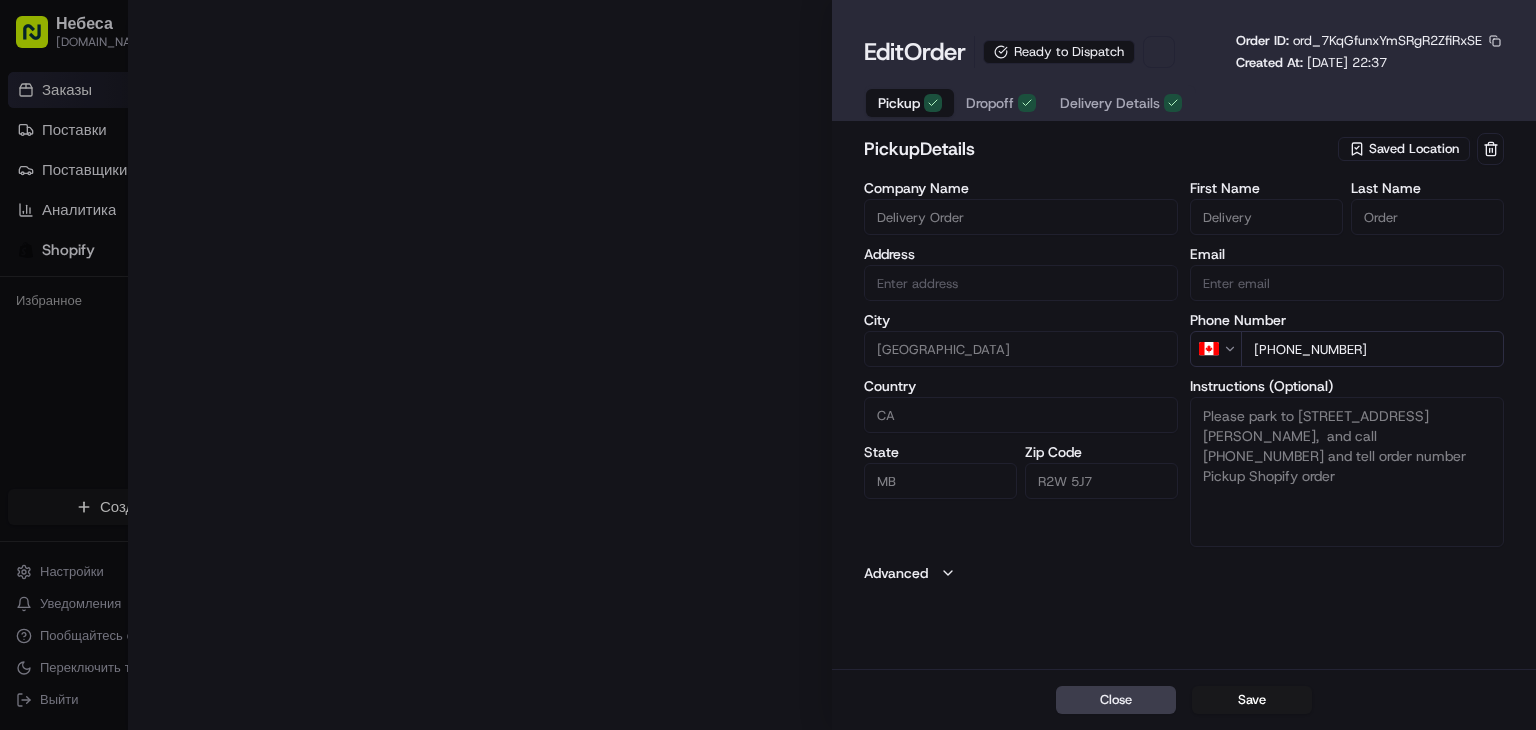 type on "114 McGregor Street, Winnipeg, MB R2W 5J7, CA" 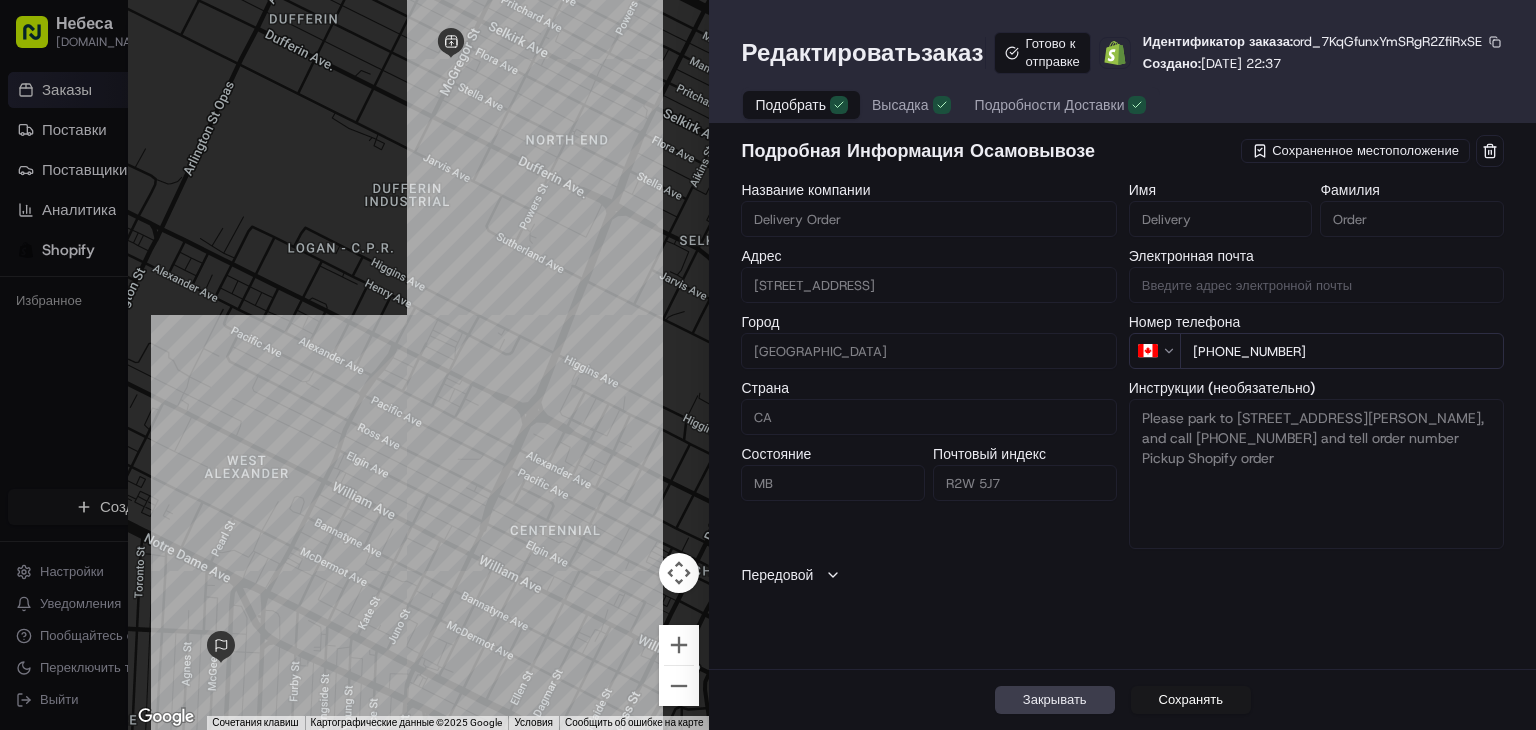 click at bounding box center [768, 365] 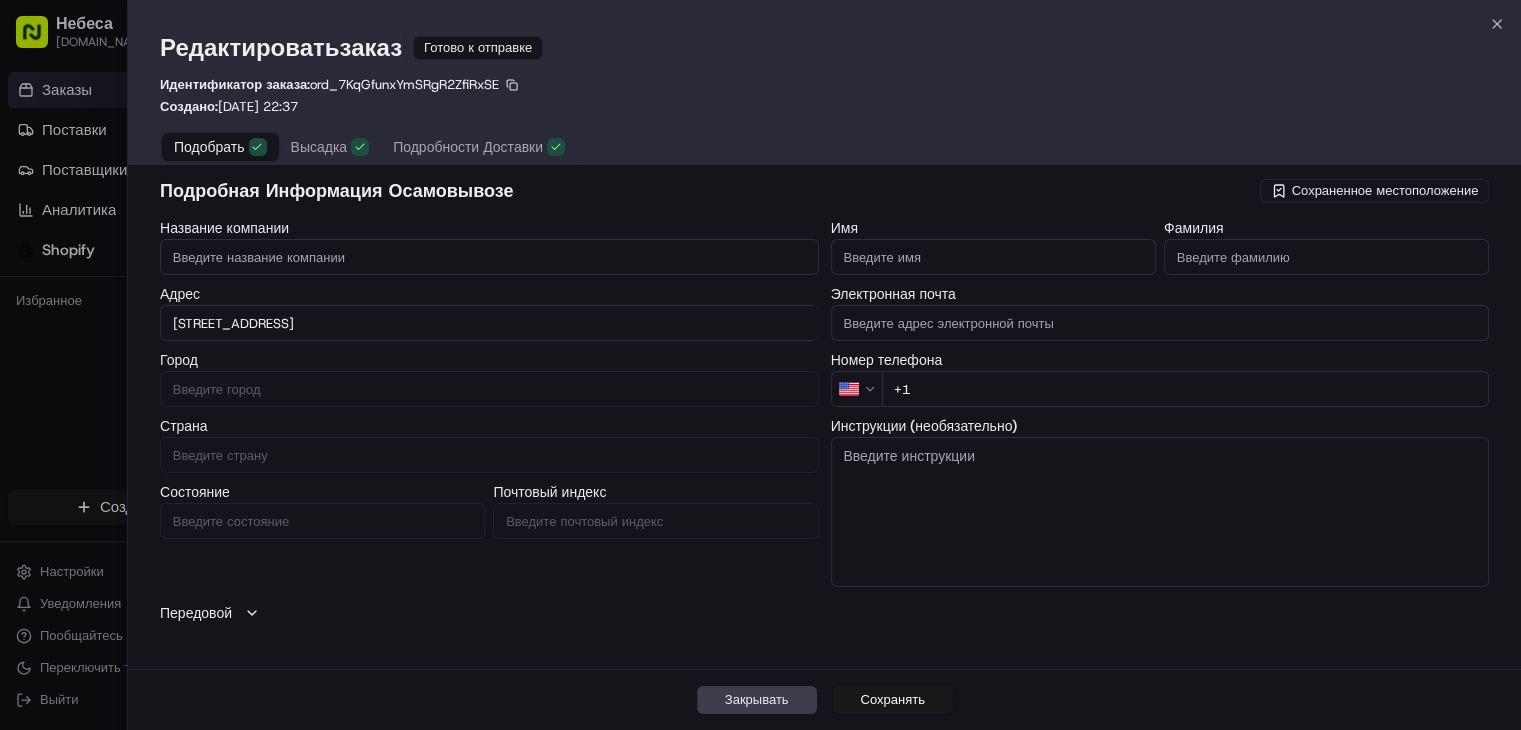 click at bounding box center [760, 365] 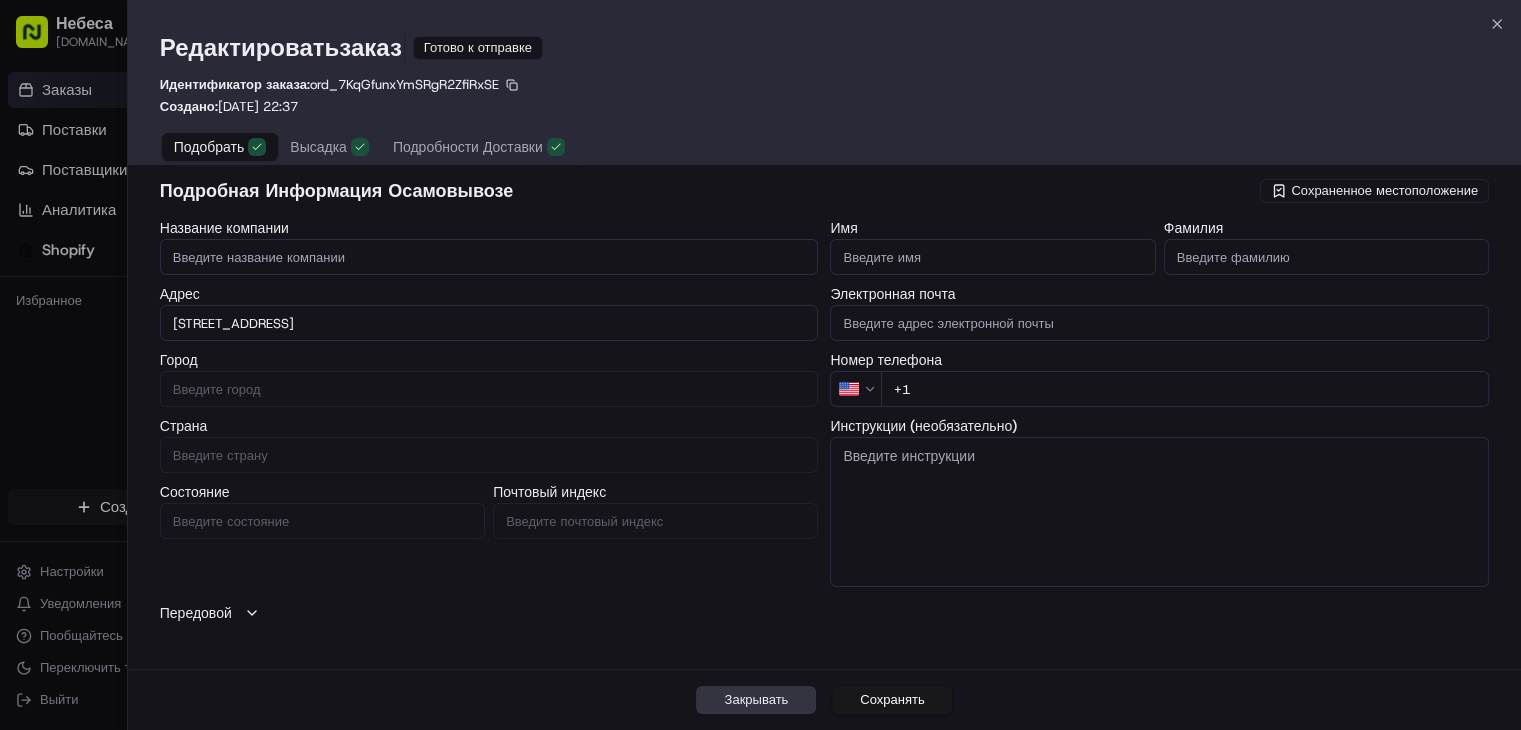 click on "Закрывать" at bounding box center [756, 699] 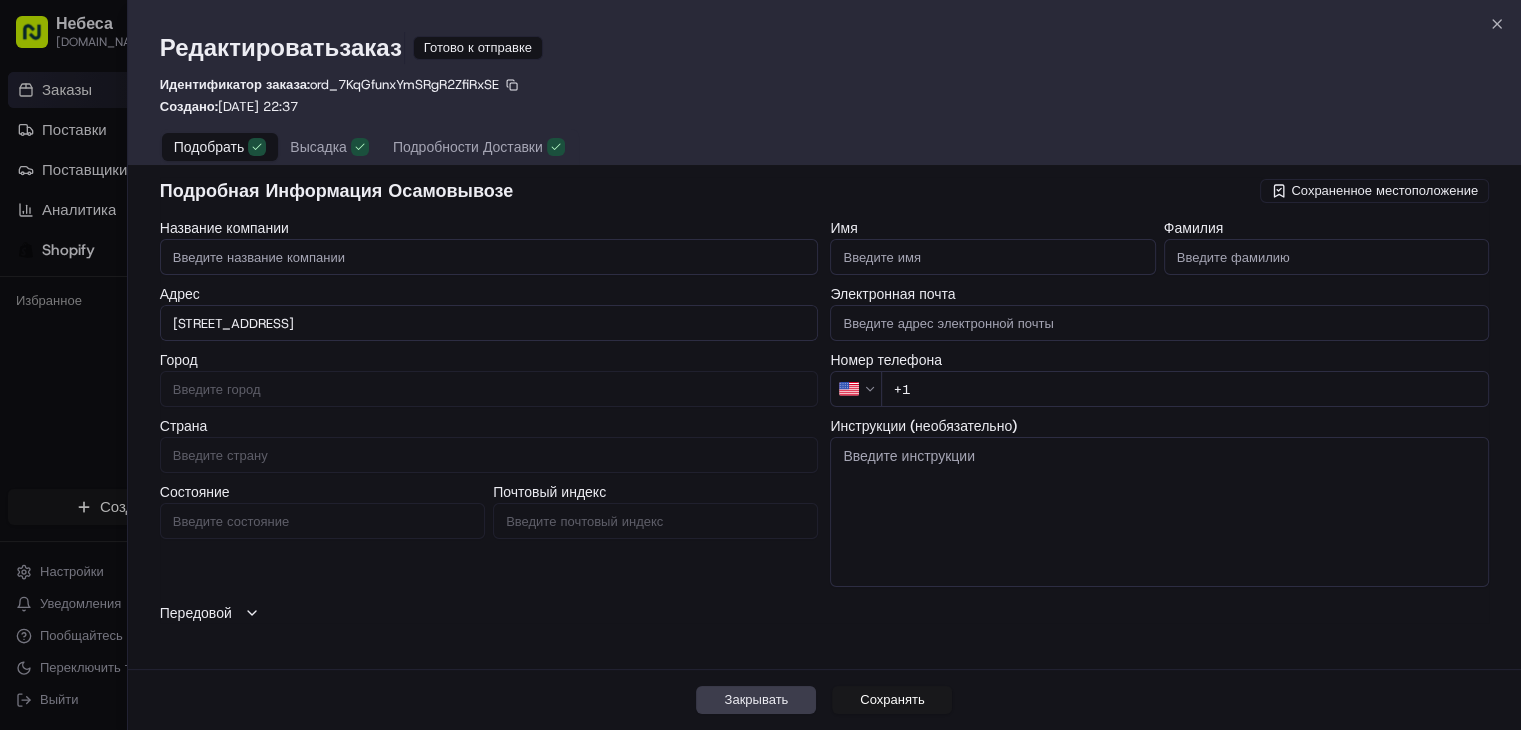 click at bounding box center (760, 365) 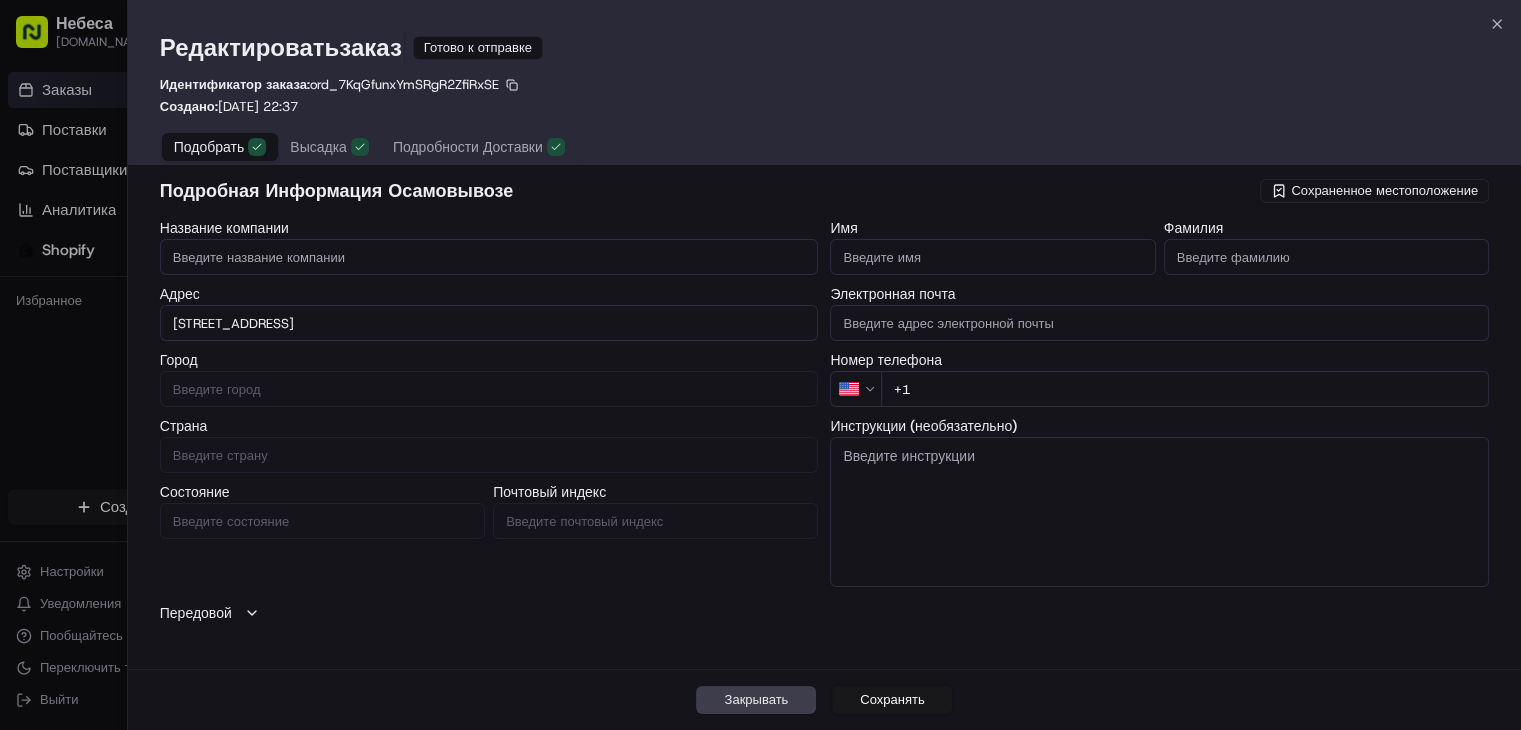 click at bounding box center (760, 365) 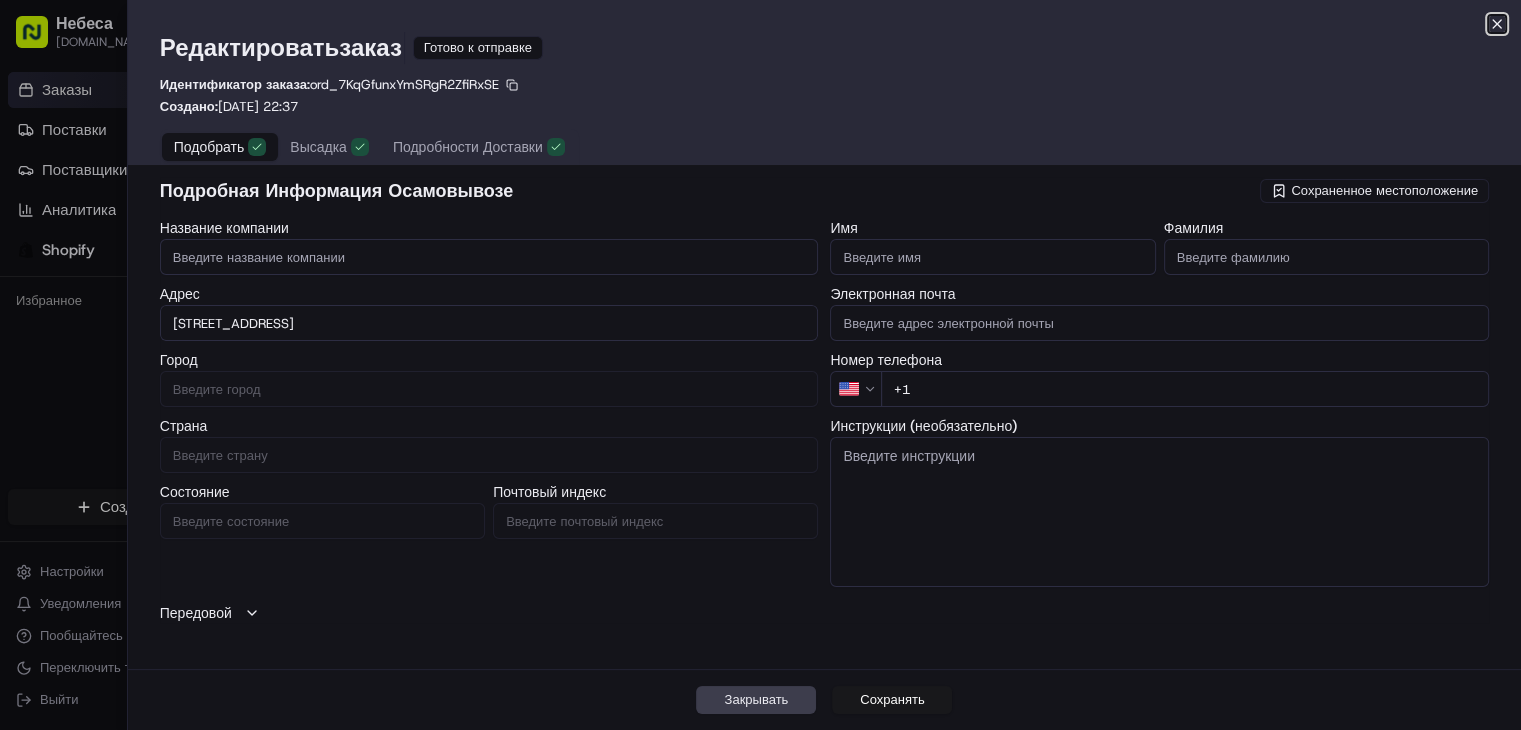 click 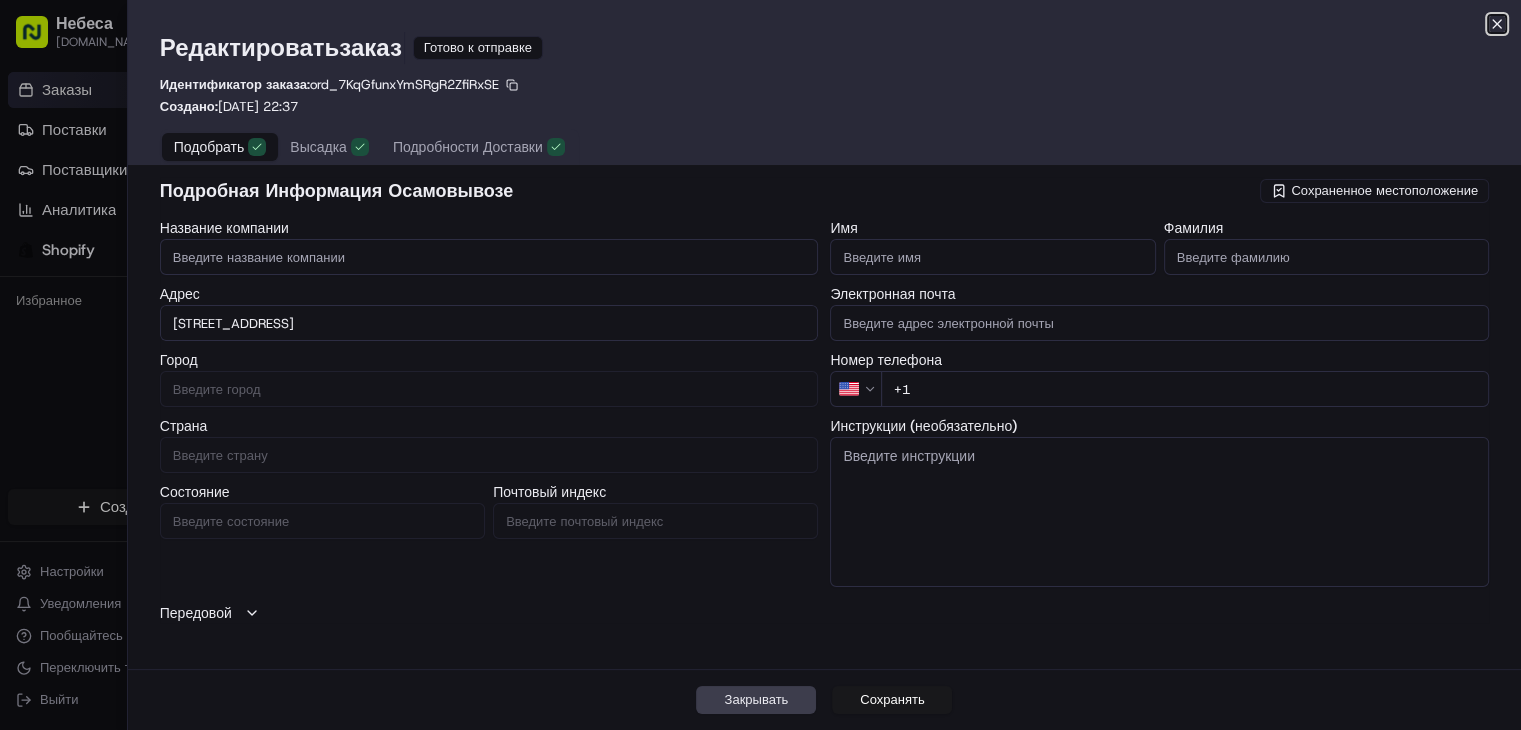 click 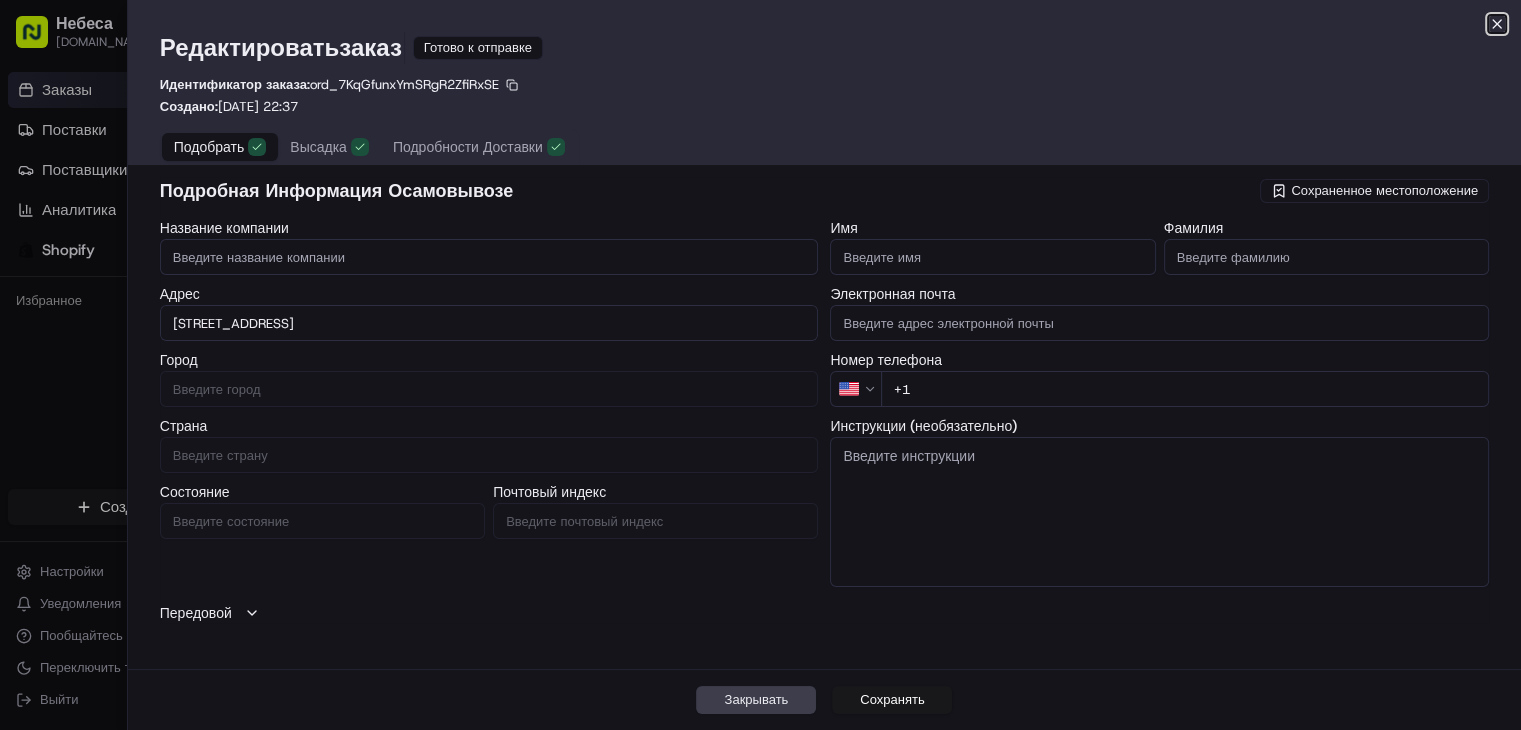 click 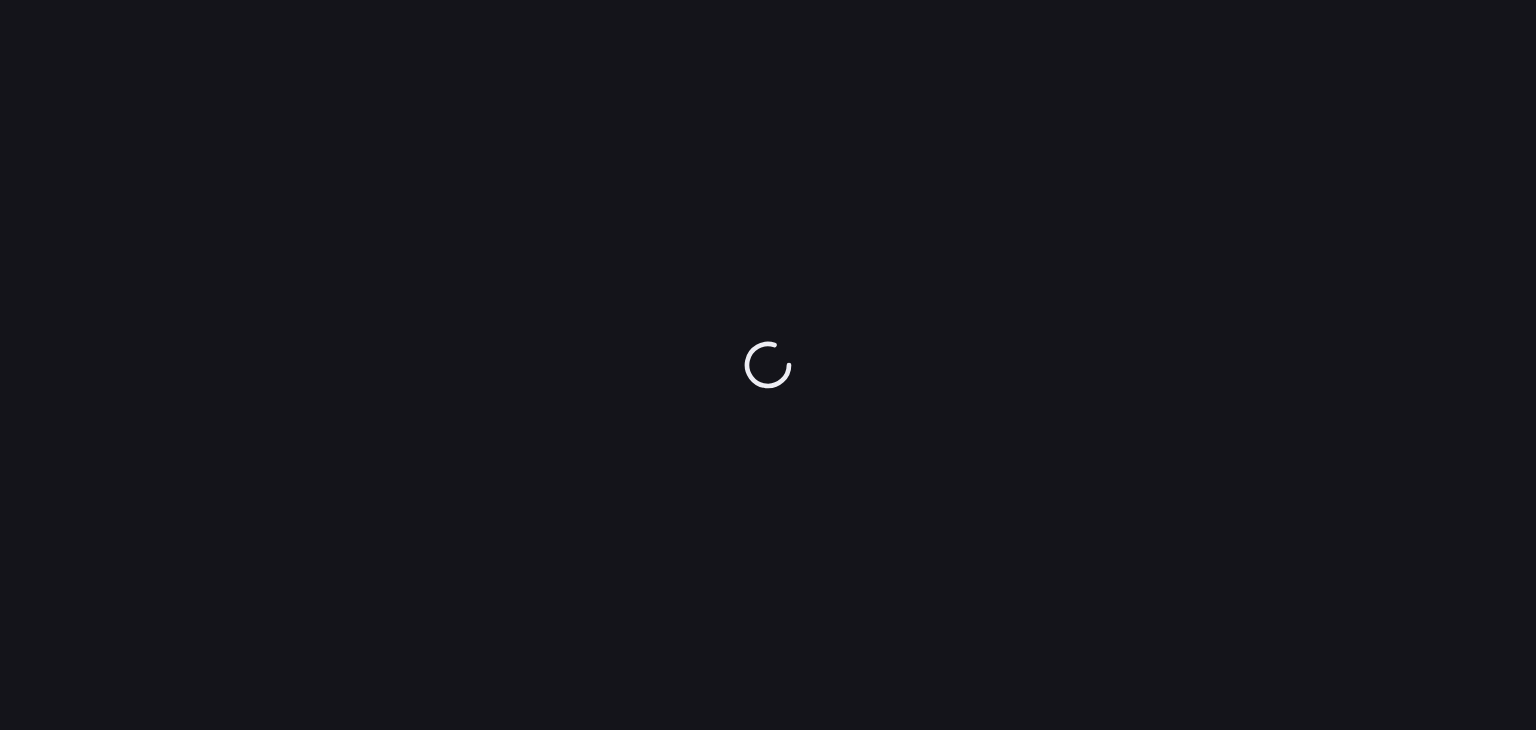 scroll, scrollTop: 0, scrollLeft: 0, axis: both 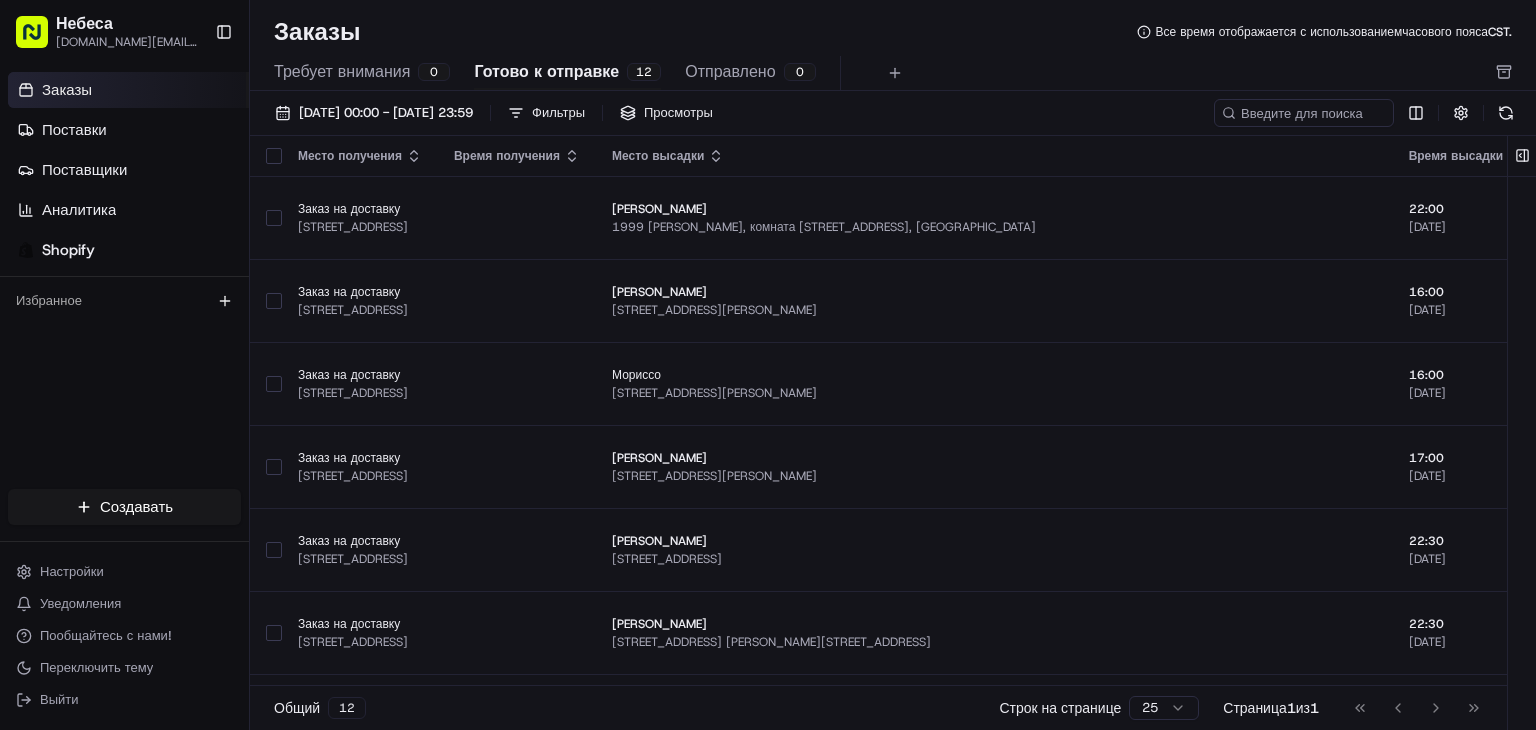 click on "Заказы Все время отображается с использованием  часового пояса  CST." at bounding box center (893, 32) 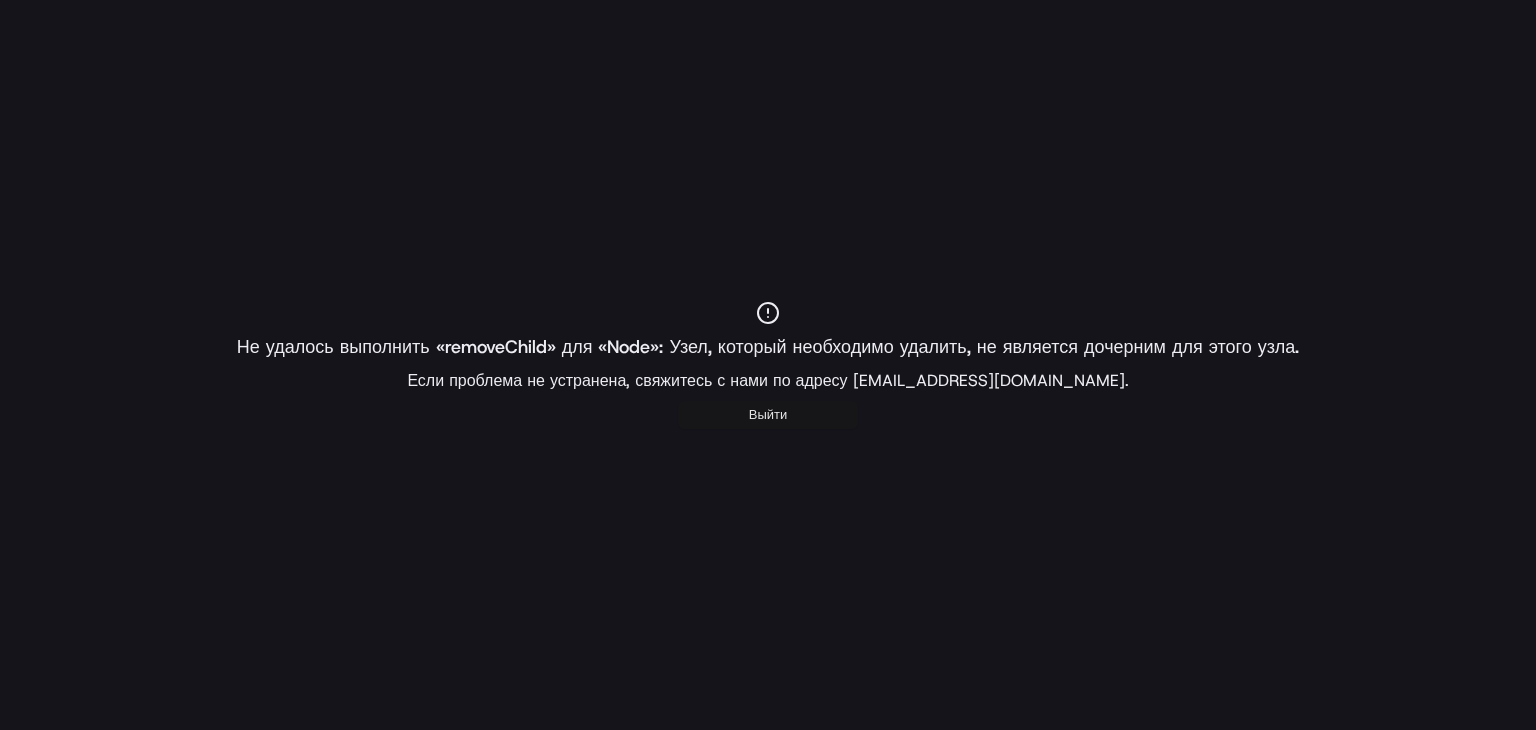 click on "Выйти" at bounding box center (768, 415) 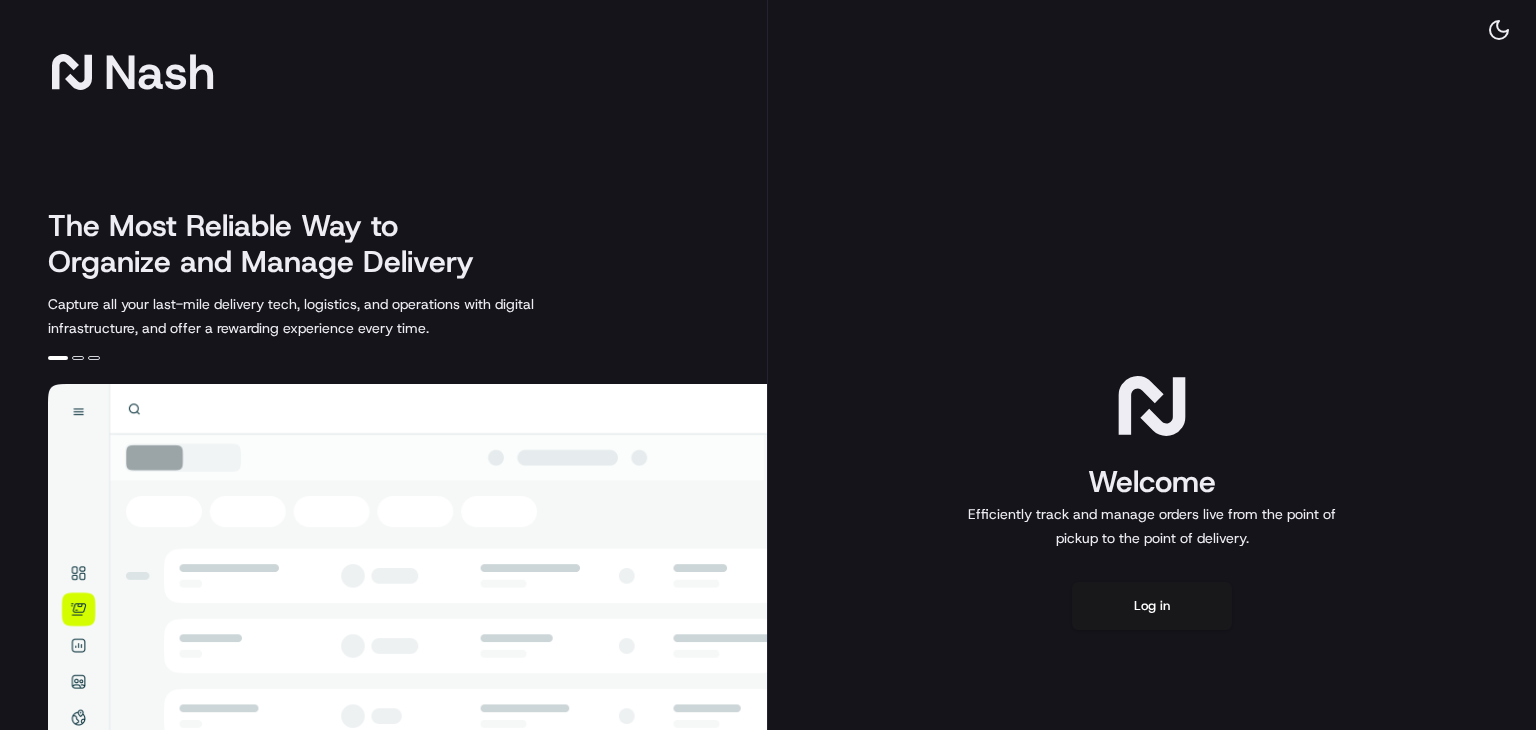 scroll, scrollTop: 0, scrollLeft: 0, axis: both 